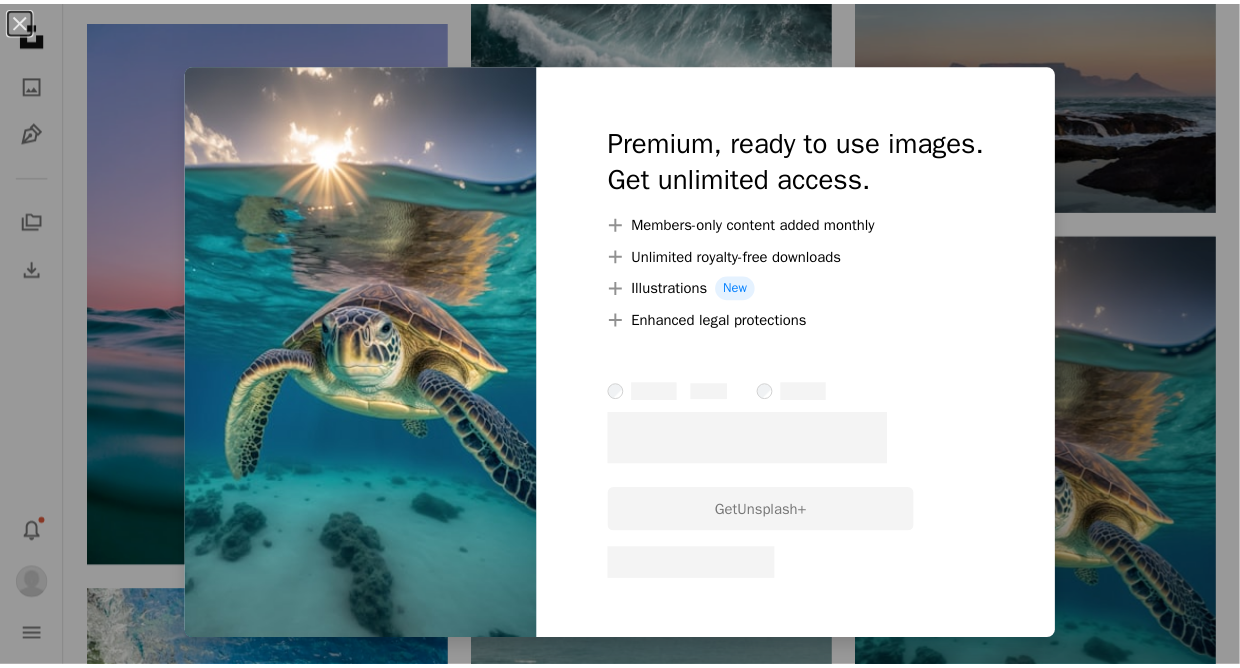 scroll, scrollTop: 15671, scrollLeft: 0, axis: vertical 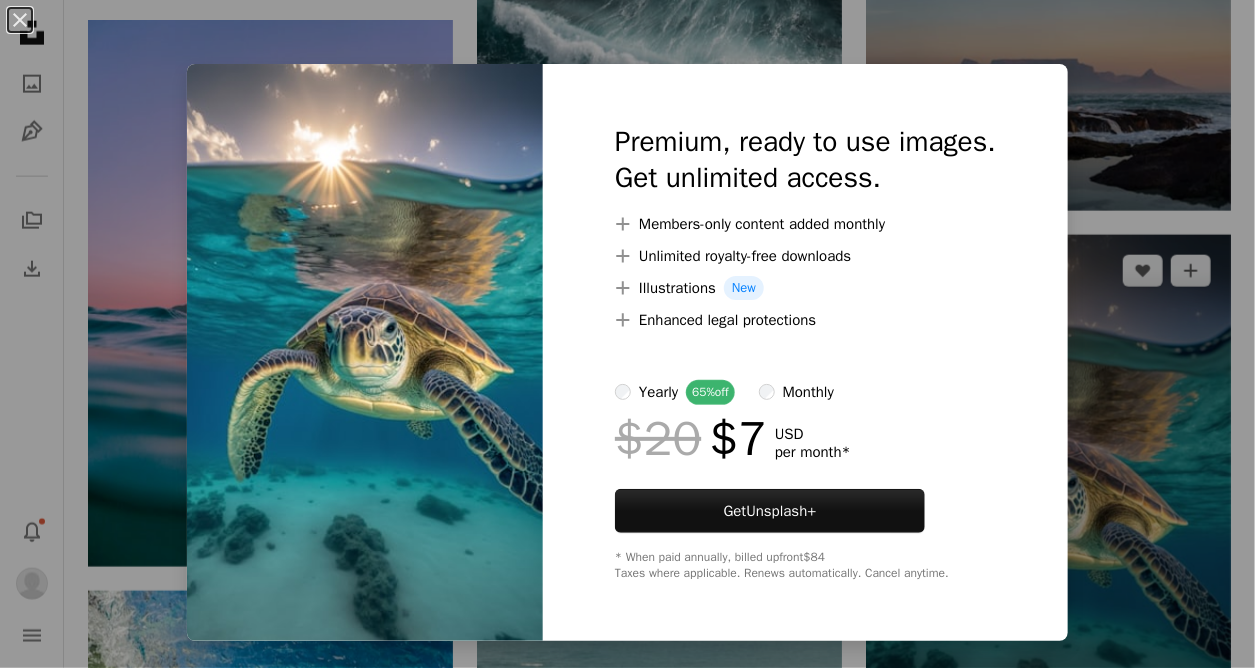 drag, startPoint x: 1151, startPoint y: 573, endPoint x: 1073, endPoint y: 540, distance: 84.693565 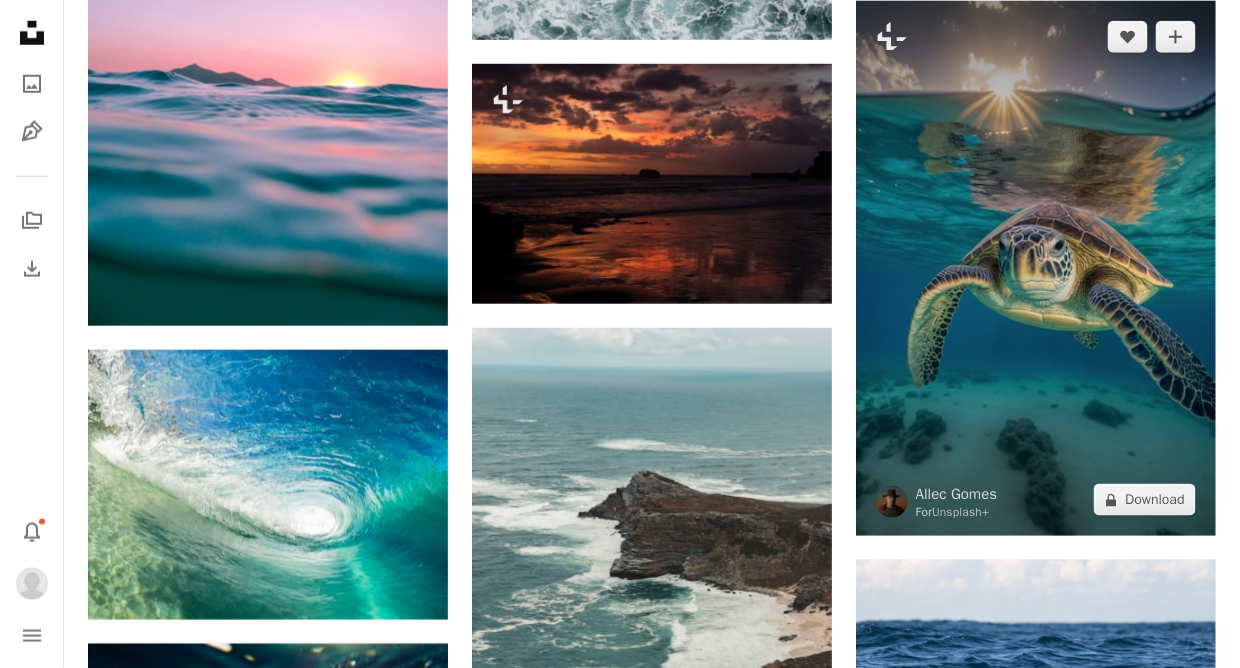 scroll, scrollTop: 16171, scrollLeft: 0, axis: vertical 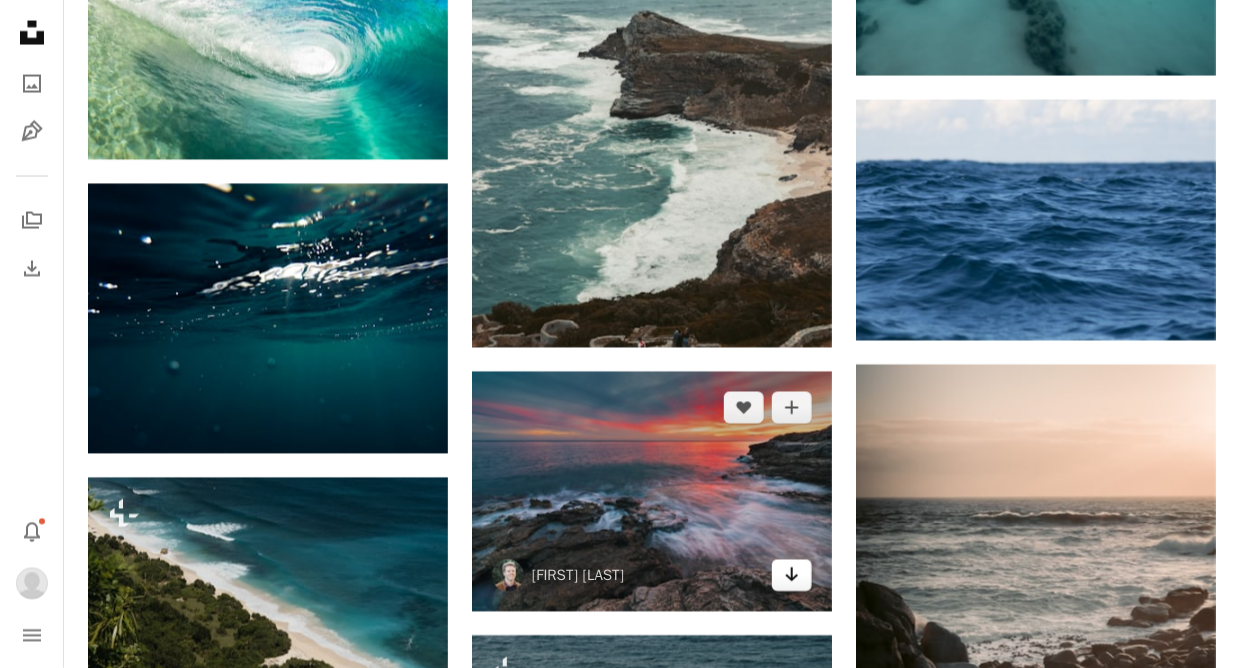 click on "Arrow pointing down" 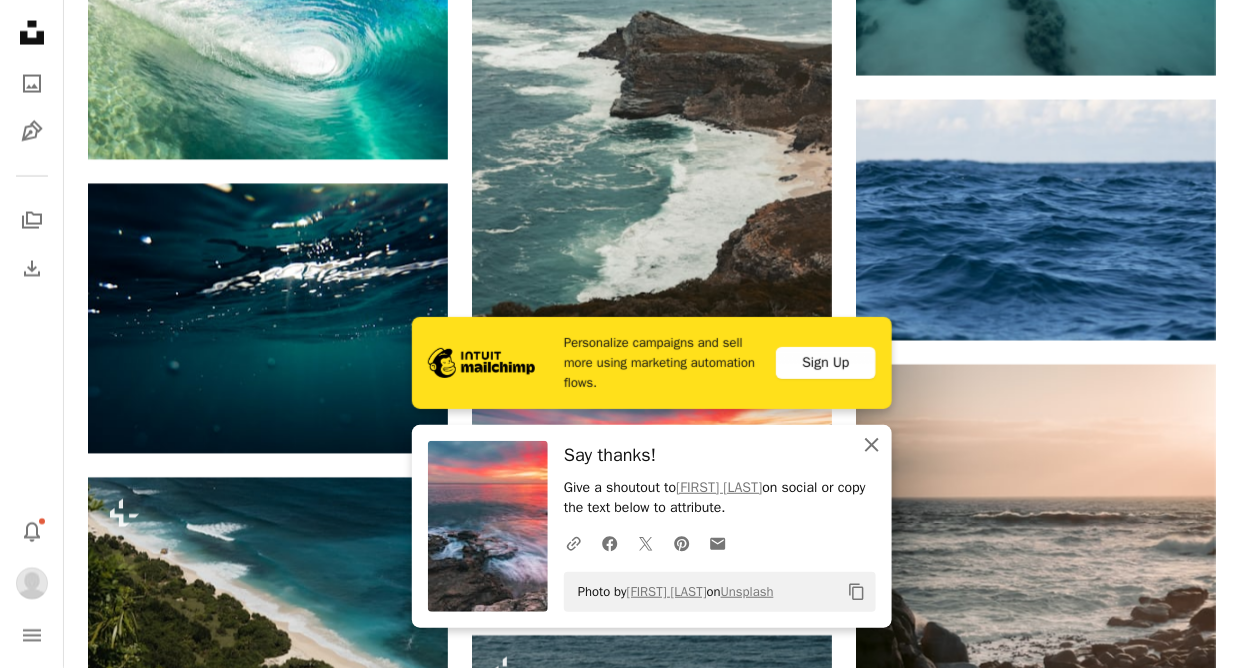 click 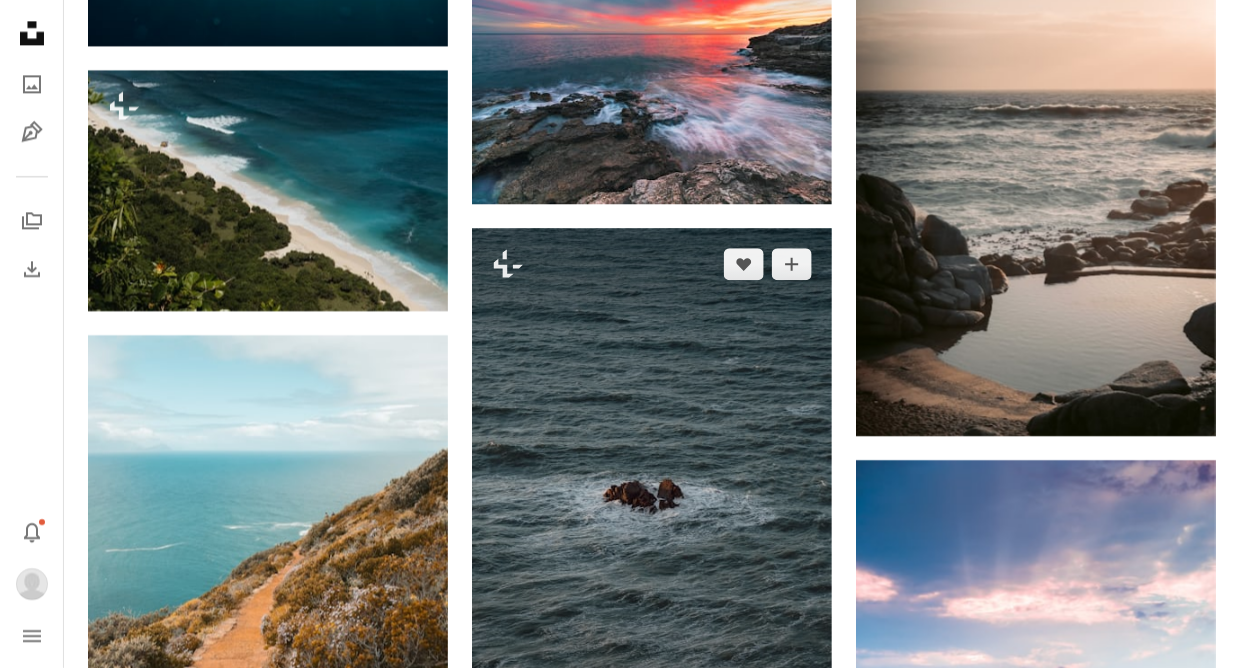scroll, scrollTop: 16771, scrollLeft: 0, axis: vertical 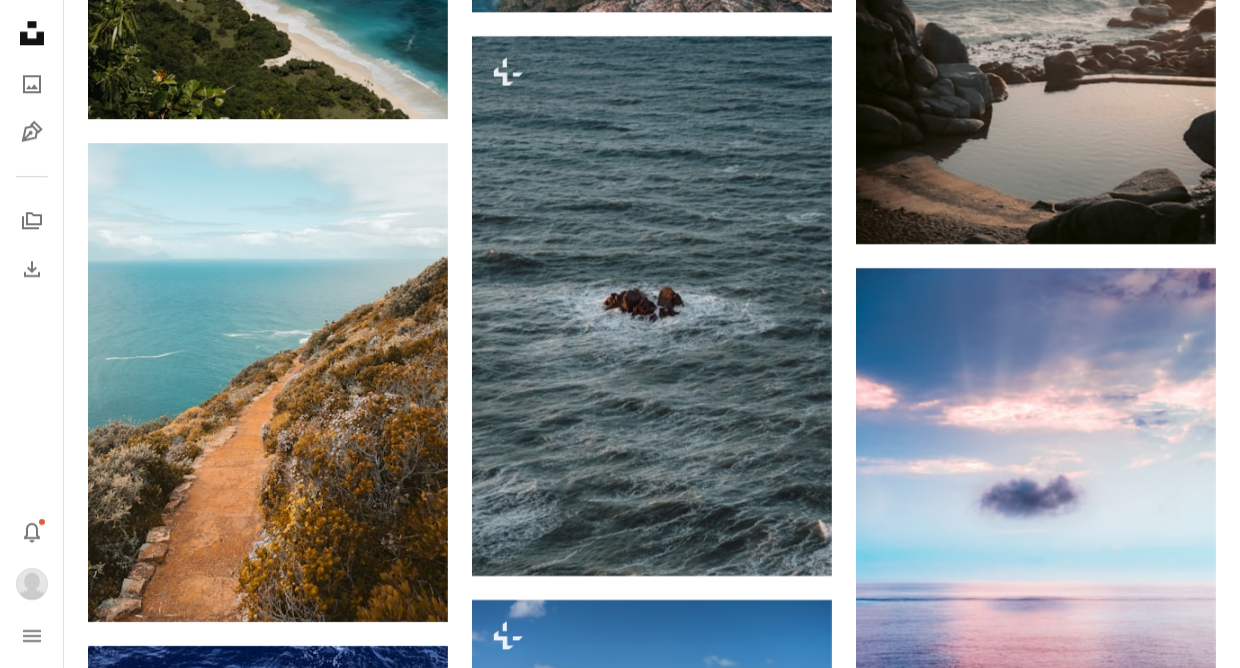 click on "Plus sign for Unsplash+ A heart A plus sign Ishan @seefromthesky For Unsplash+ A lock Download Plus sign for Unsplash+ A heart A plus sign Daniel Mirlea For Unsplash+ A lock Download A heart A plus sign Joel Filipe Available for hire A checkmark inside of a circle Arrow pointing down A heart A plus sign James Donaldson Arrow pointing down A heart A plus sign Mink Mingle Available for hire A checkmark inside of a circle Arrow pointing down A heart A plus sign Gatis Marcinkevics Arrow pointing down A heart A plus sign Christopher Kuzman Available for hire A checkmark inside of a circle Arrow pointing down A heart A plus sign Andrzej Kryszpiniuk Arrow pointing down A heart A plus sign Earth Arrow pointing down A heart A plus sign elizabeth lies Arrow pointing down –– ––– ––– –– ––– – – ––– ––– –––– – –– ––– – – ––– –– –– –––– –– A website makes it real. Start A Free Trial A heart A plus sign Mathyas Kurmann For" at bounding box center [652, -5571] 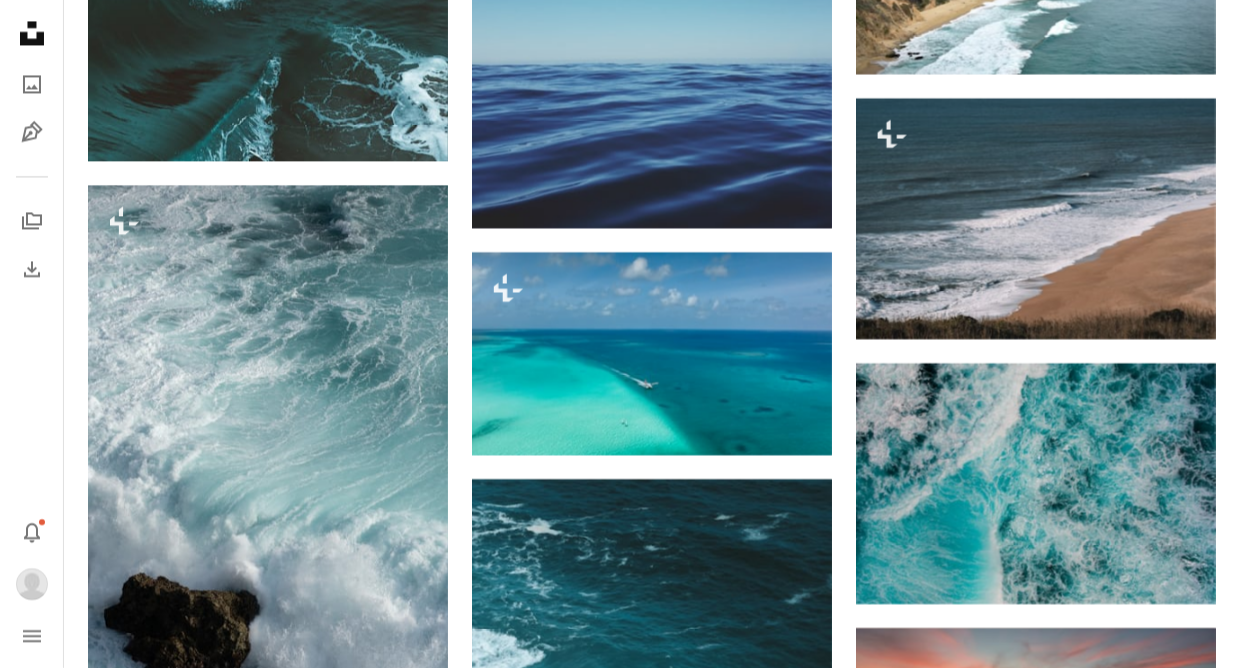 scroll, scrollTop: 18871, scrollLeft: 0, axis: vertical 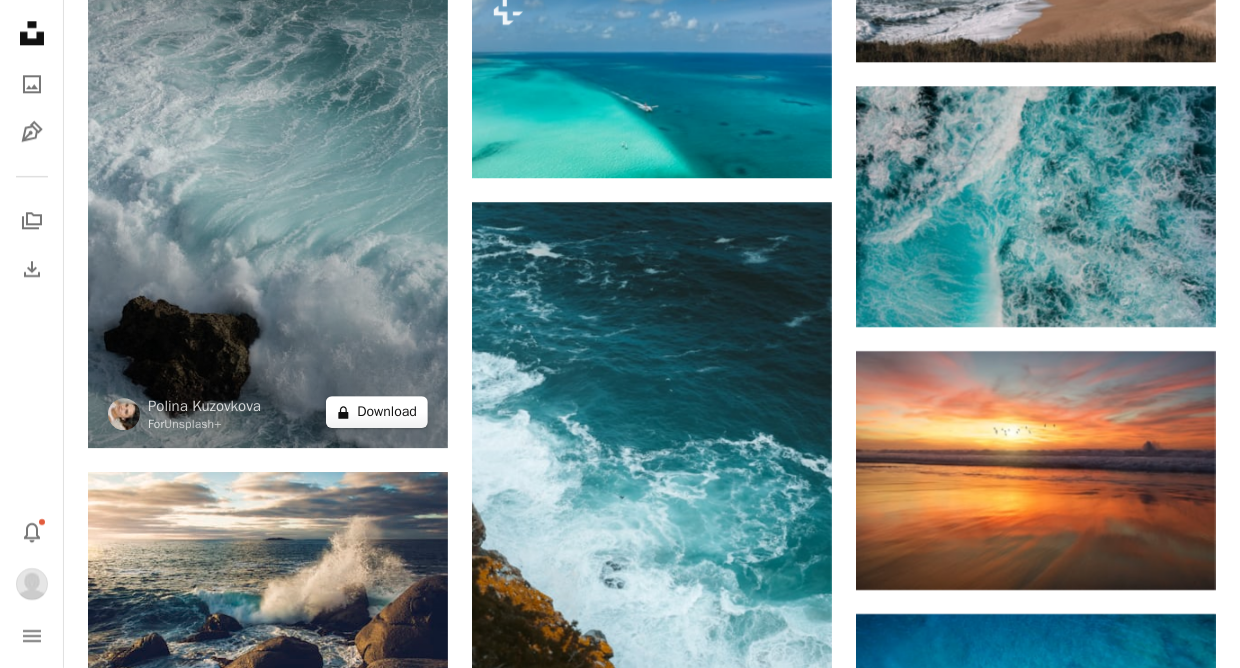 click on "A lock Download" at bounding box center [377, 412] 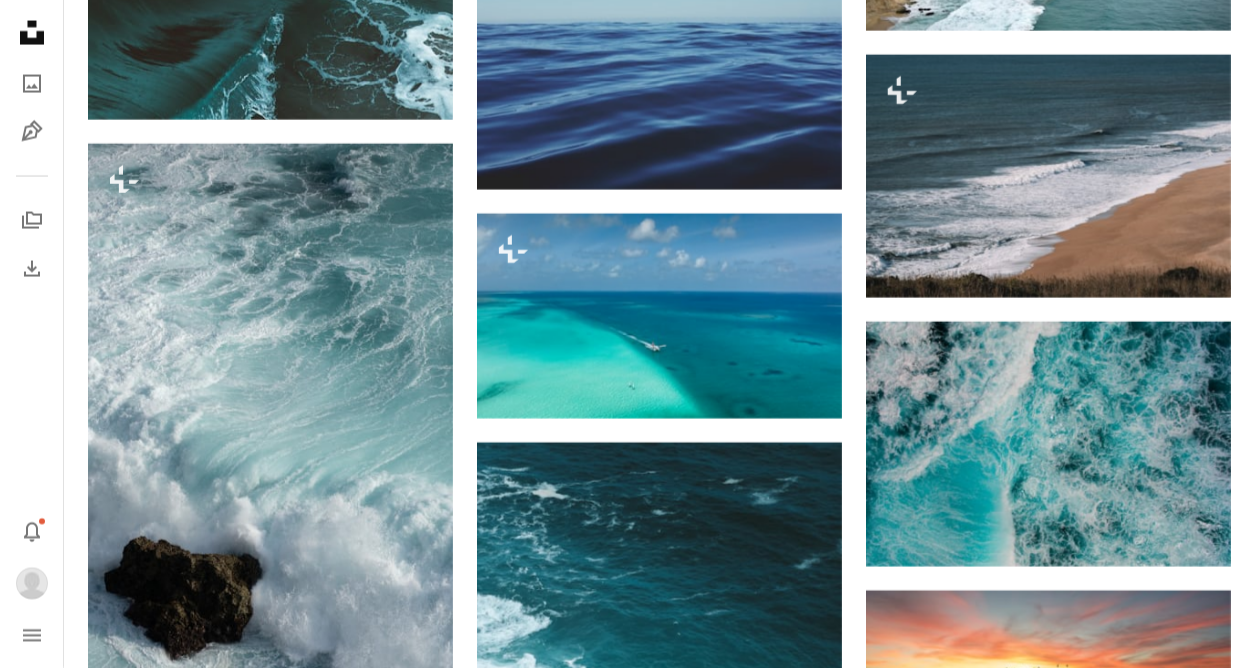 click on "An X shape Premium, ready to use images. Get unlimited access. A plus sign Members-only content added monthly A plus sign Unlimited royalty-free downloads A plus sign Illustrations  New A plus sign Enhanced legal protections yearly 65%  off monthly $20   $7 USD per month * Get  Unsplash+ * When paid annually, billed upfront  $84 Taxes where applicable. Renews automatically. Cancel anytime." at bounding box center (627, 3640) 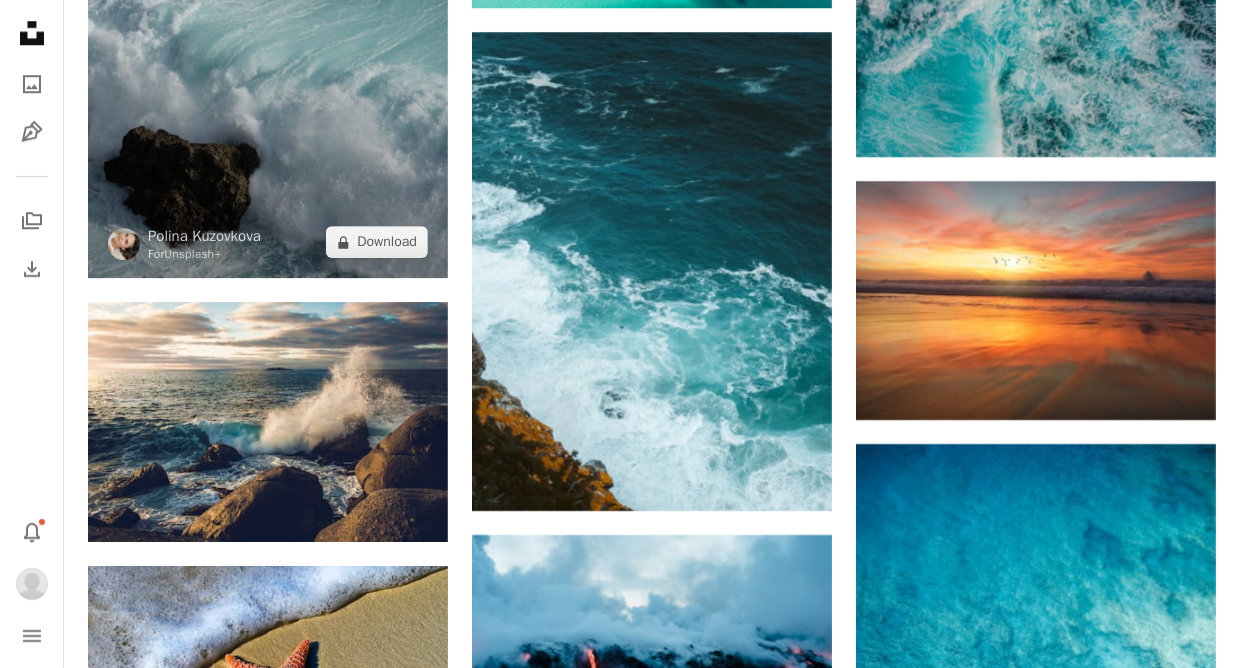 scroll, scrollTop: 18871, scrollLeft: 0, axis: vertical 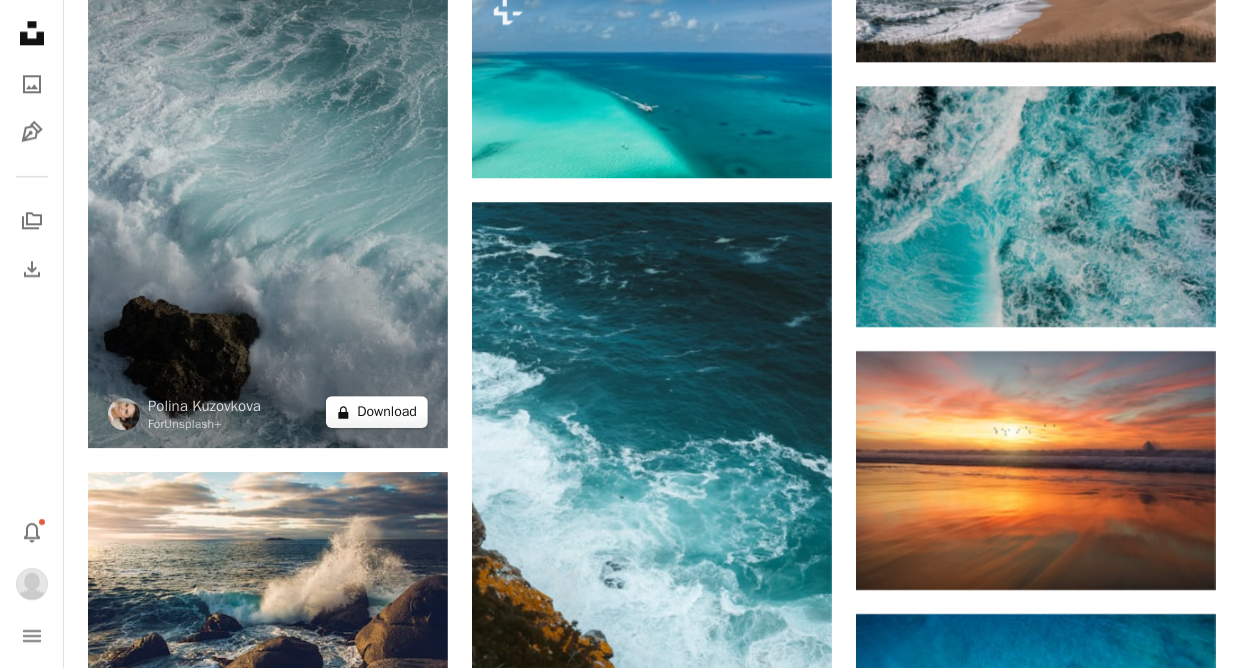 click on "A lock Download" at bounding box center [377, 412] 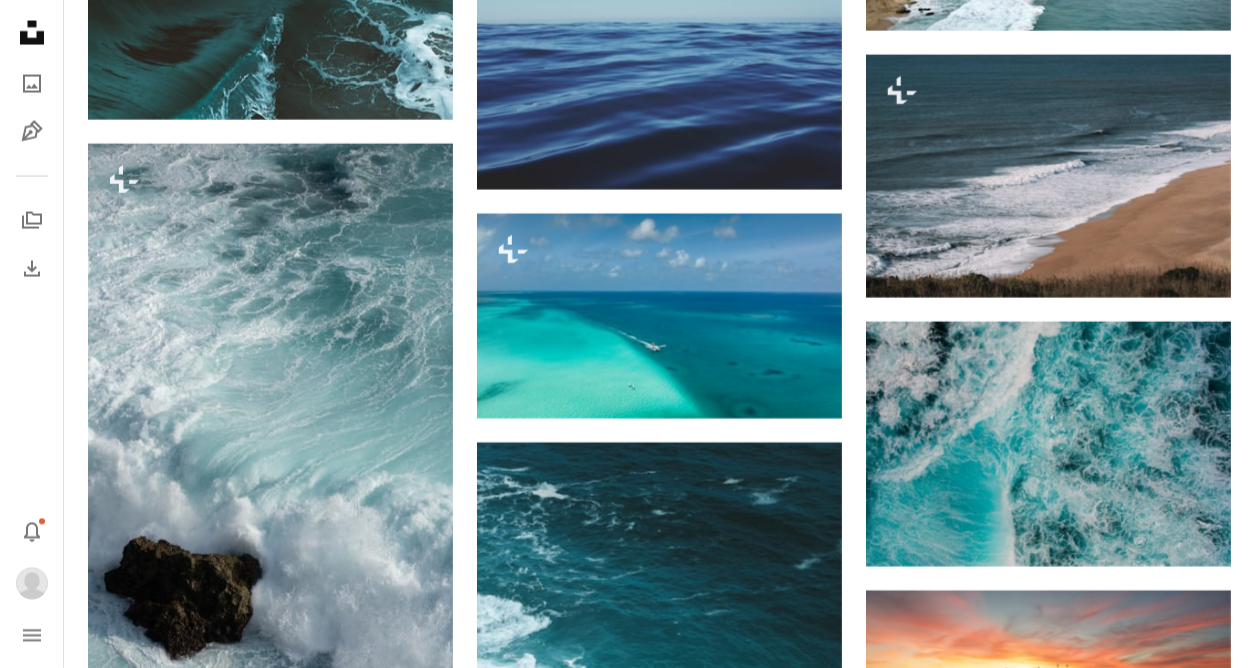 click on "monthly" at bounding box center [796, 6724] 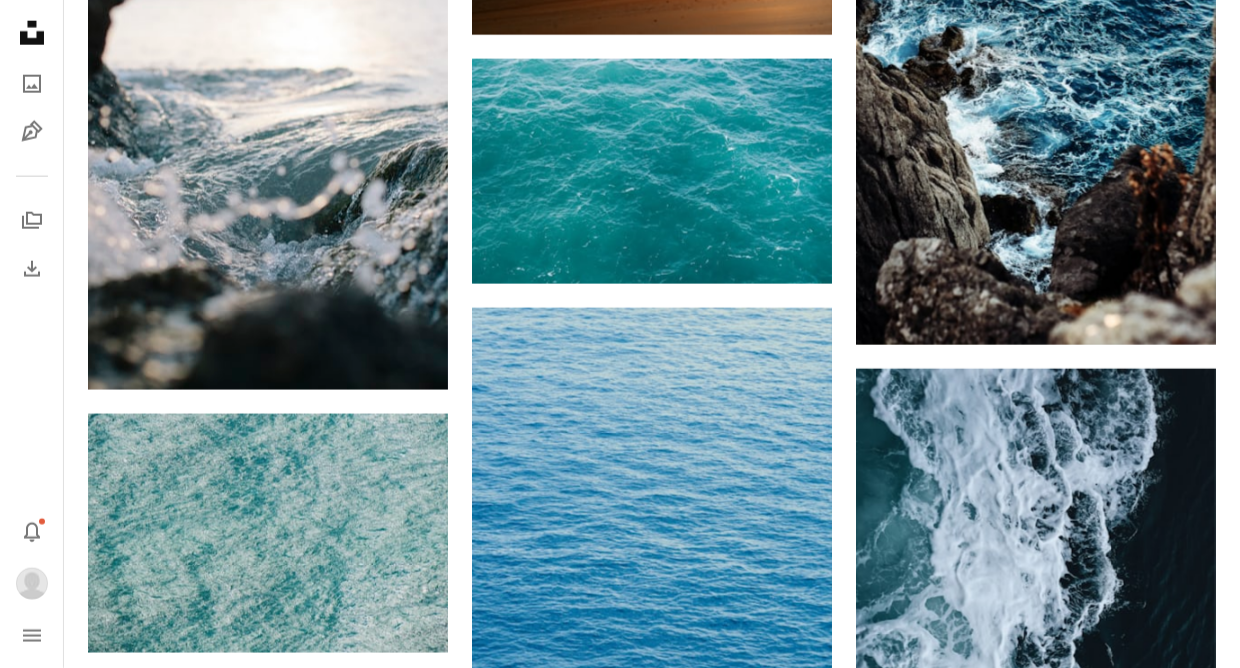 scroll, scrollTop: 24571, scrollLeft: 0, axis: vertical 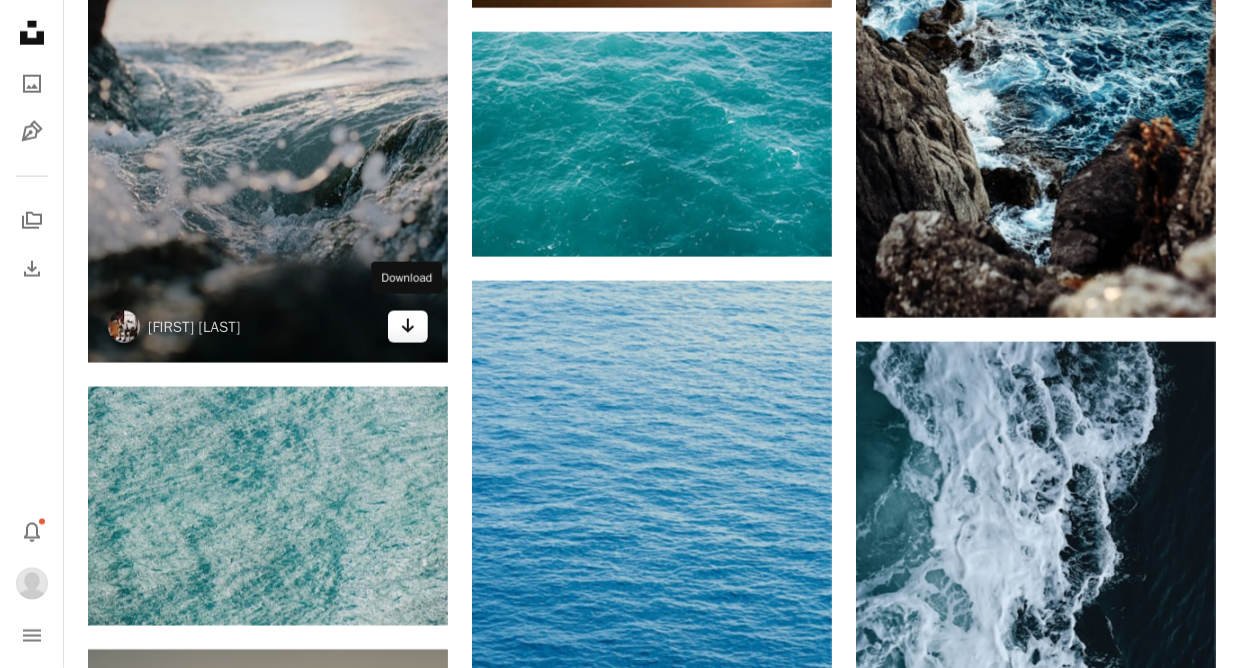 click on "Arrow pointing down" 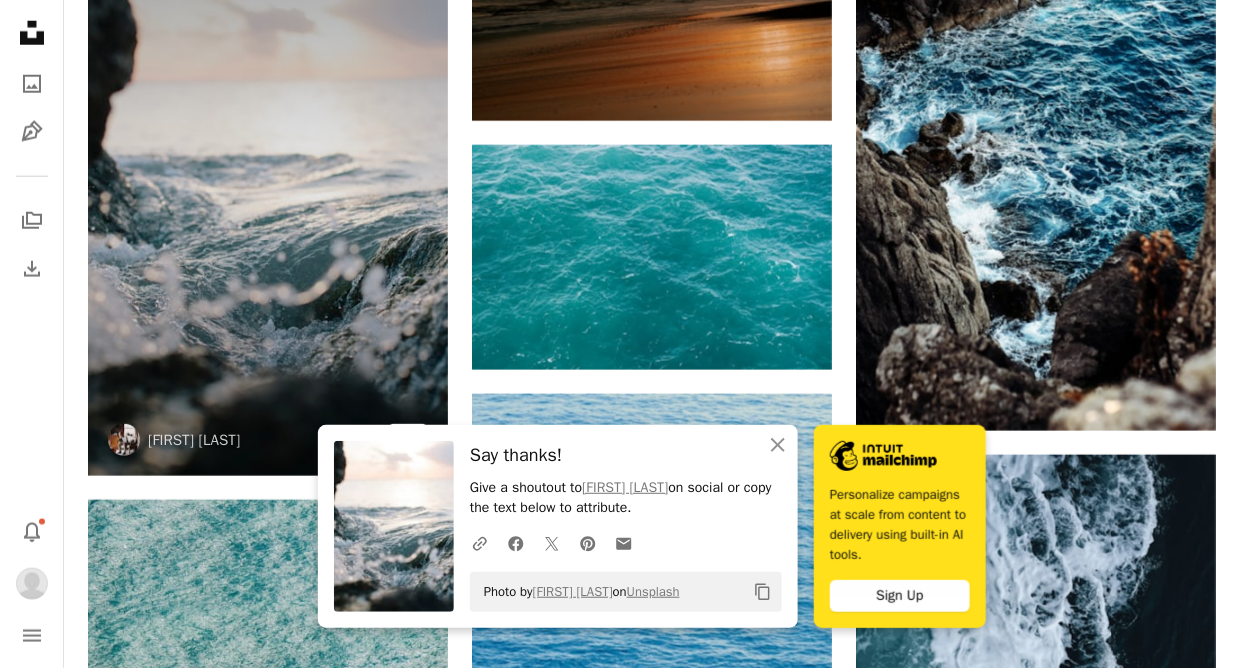 scroll, scrollTop: 24371, scrollLeft: 0, axis: vertical 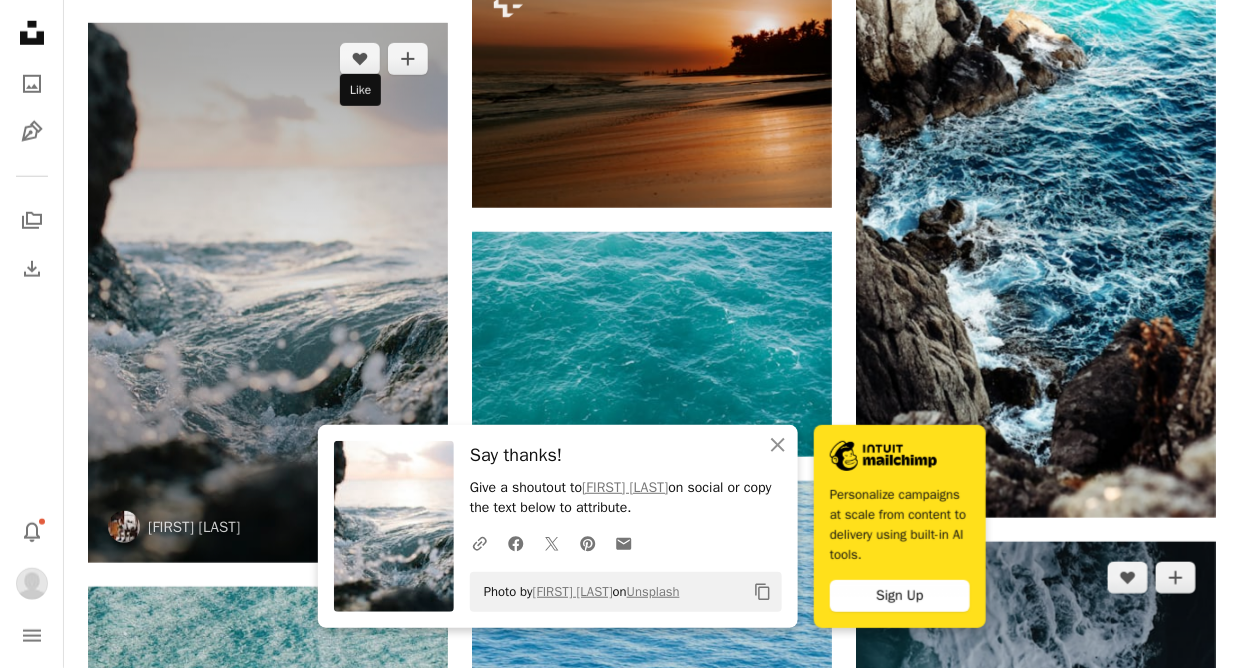 click 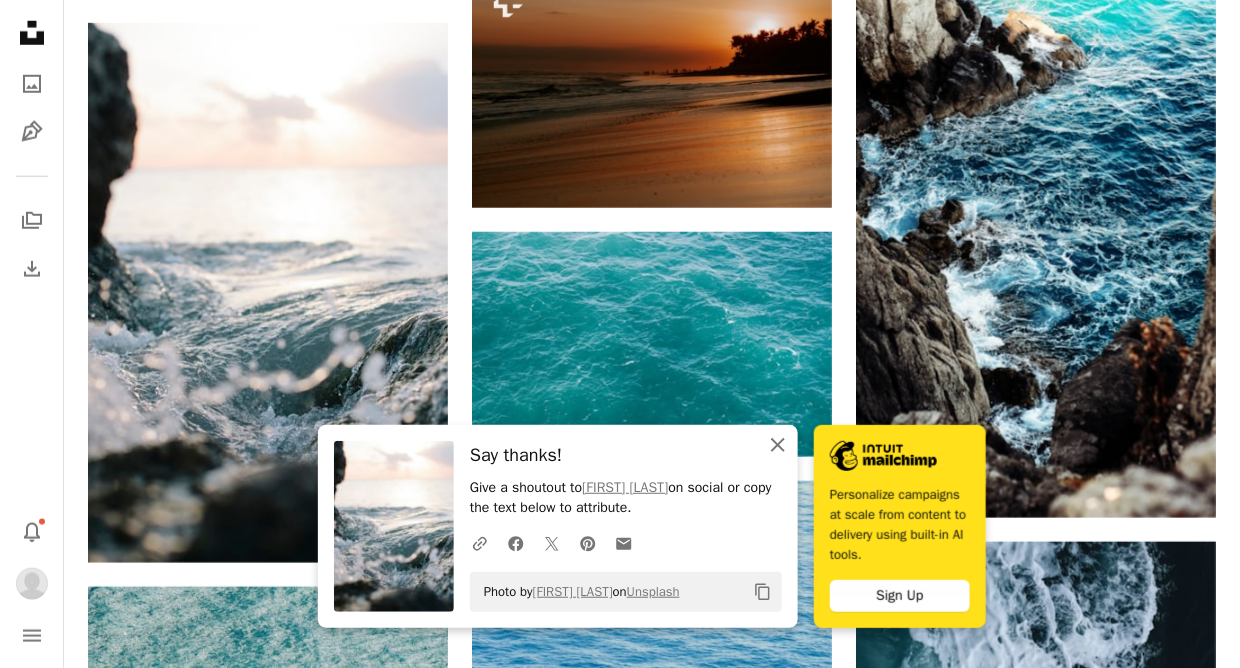 click on "An X shape" 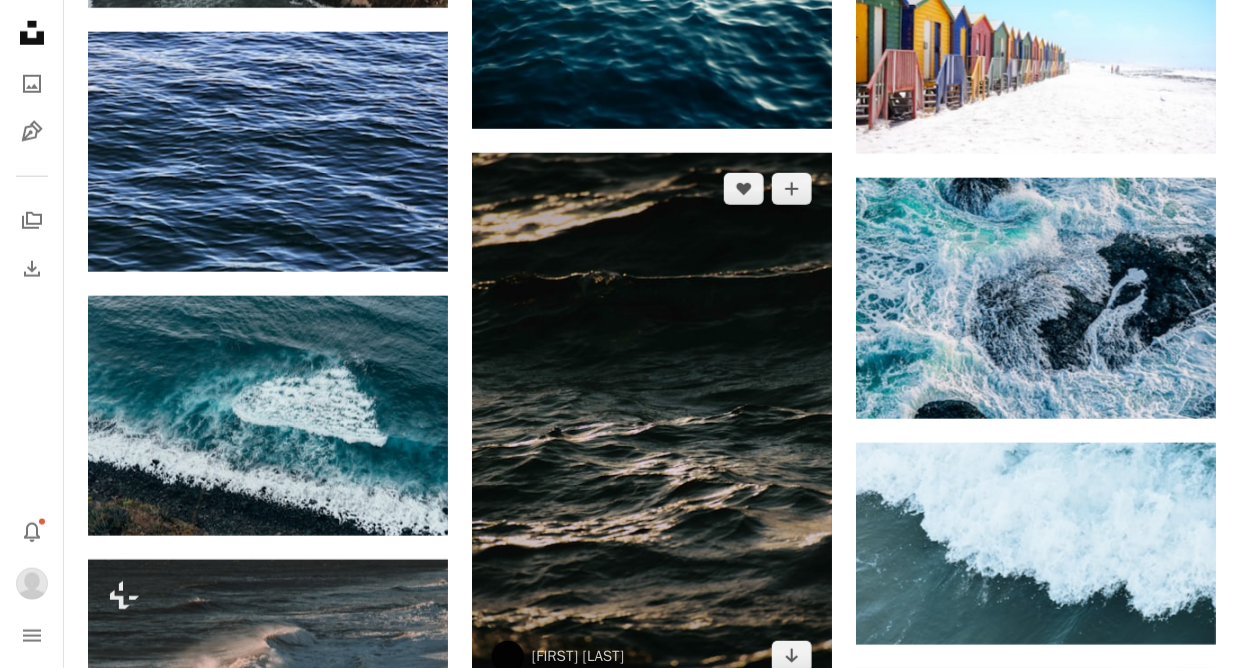 scroll, scrollTop: 26671, scrollLeft: 0, axis: vertical 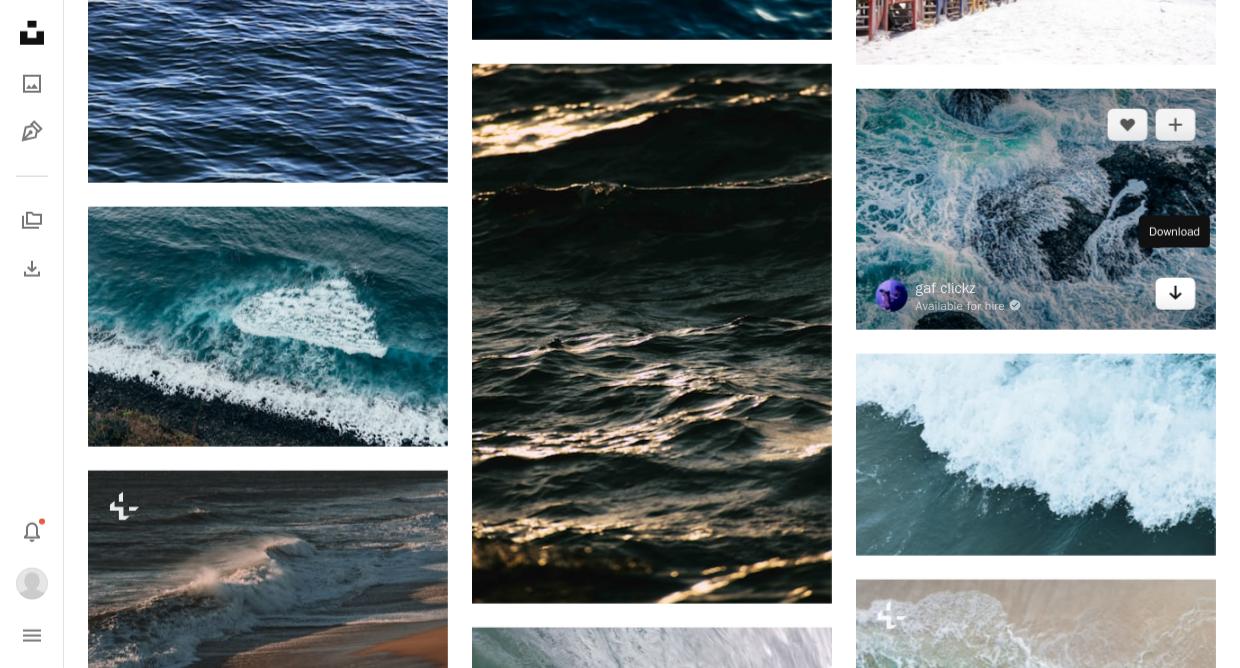 click on "Arrow pointing down" 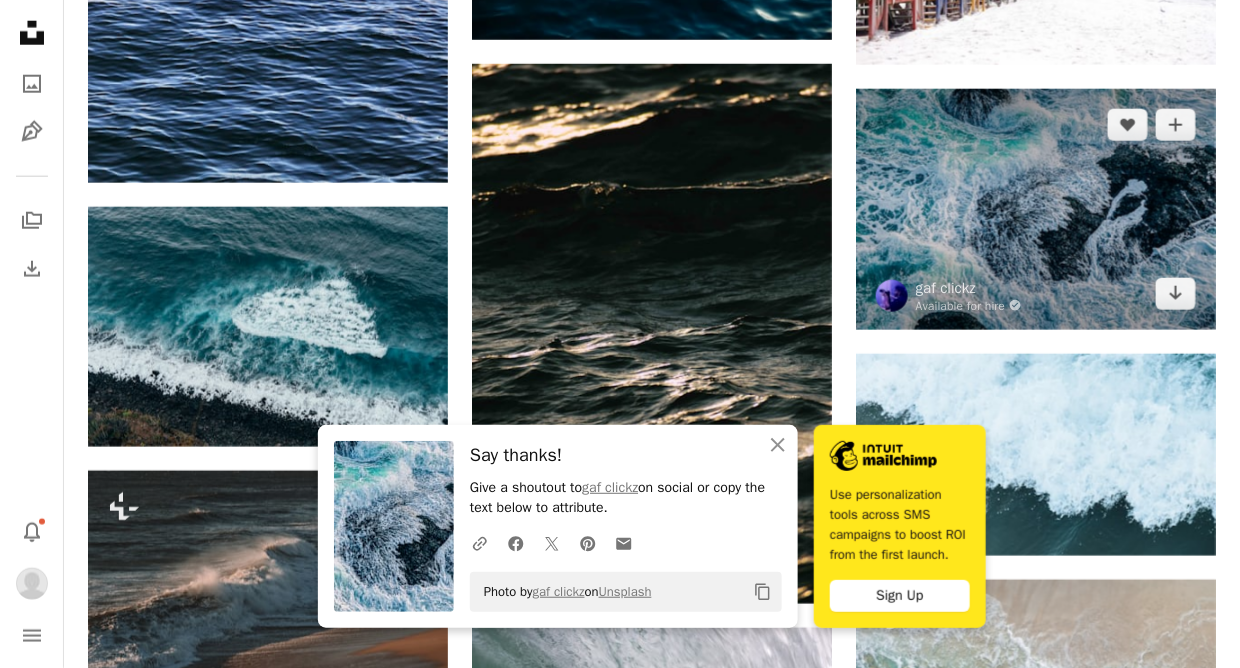 click on "A heart" 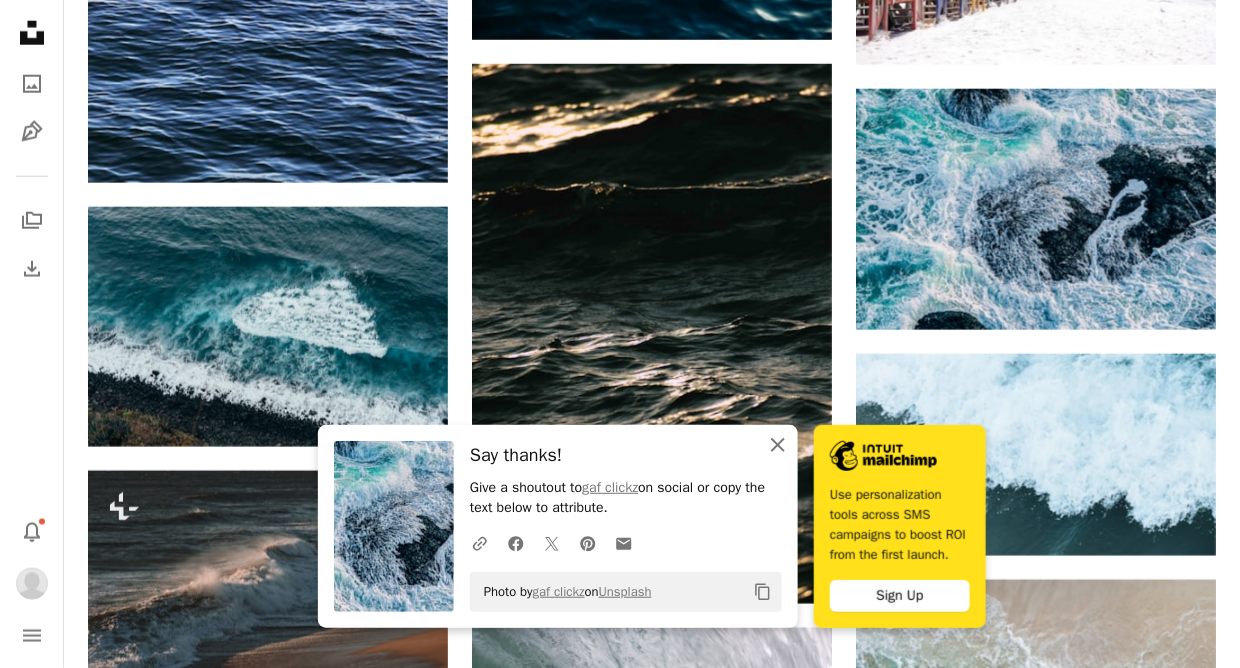 click on "An X shape" 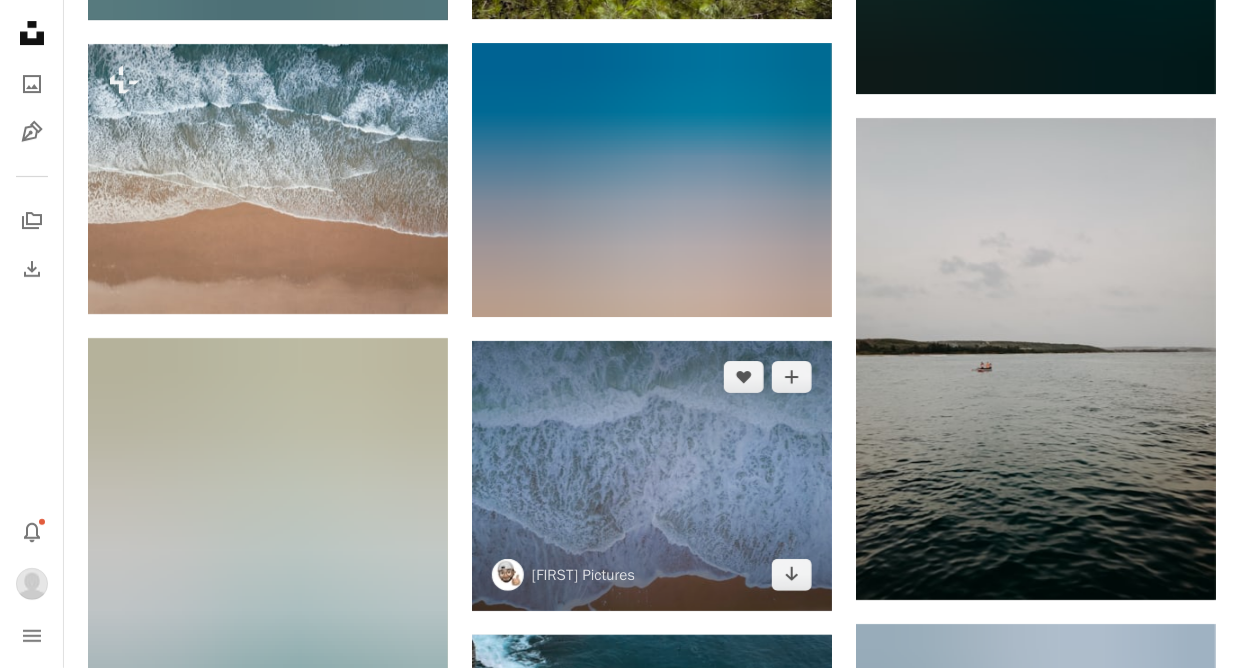 scroll, scrollTop: 32271, scrollLeft: 0, axis: vertical 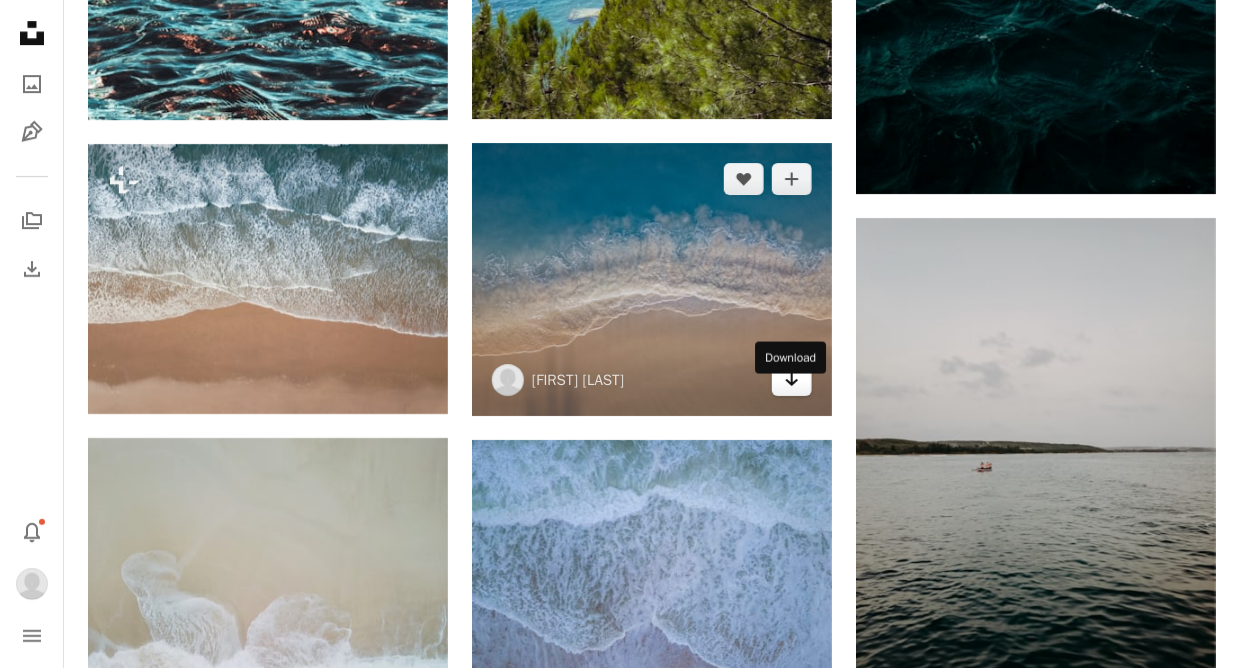 click 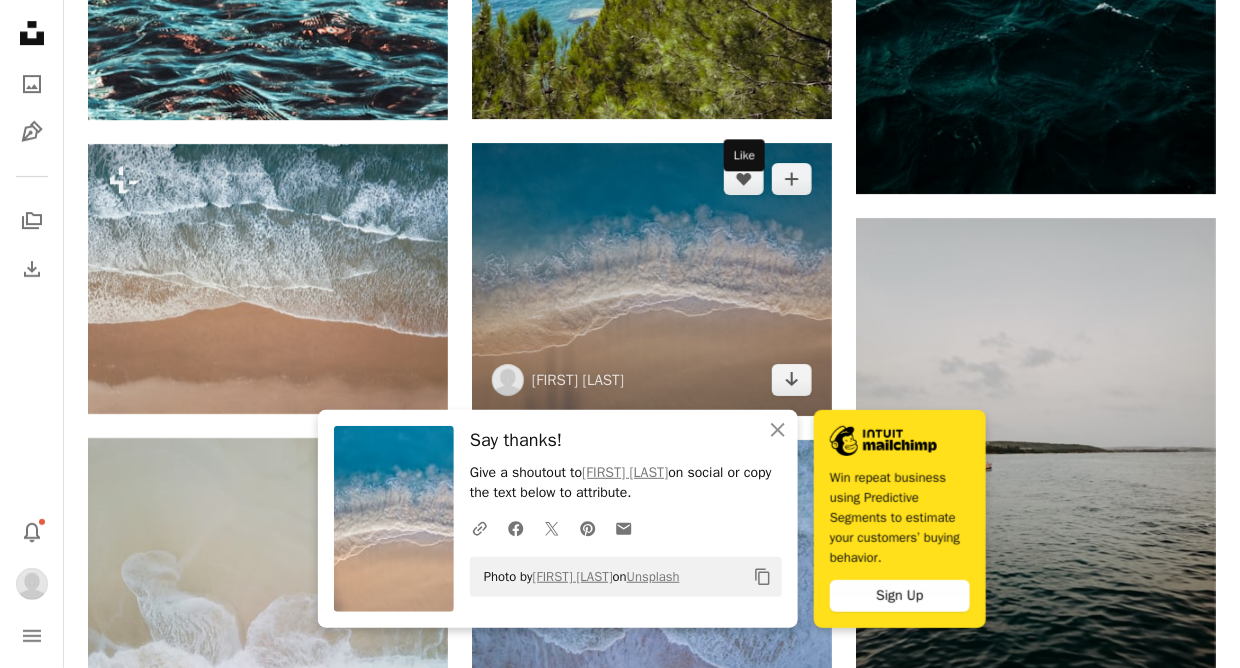 drag, startPoint x: 743, startPoint y: 198, endPoint x: 766, endPoint y: 480, distance: 282.9364 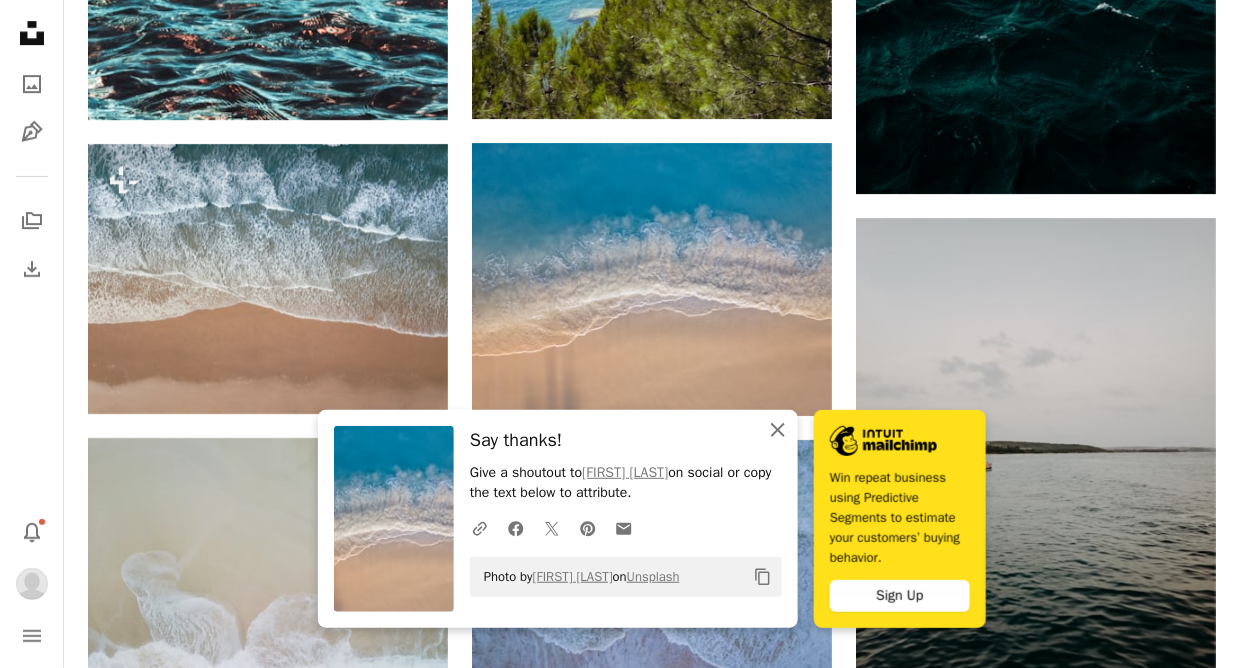 click on "An X shape" 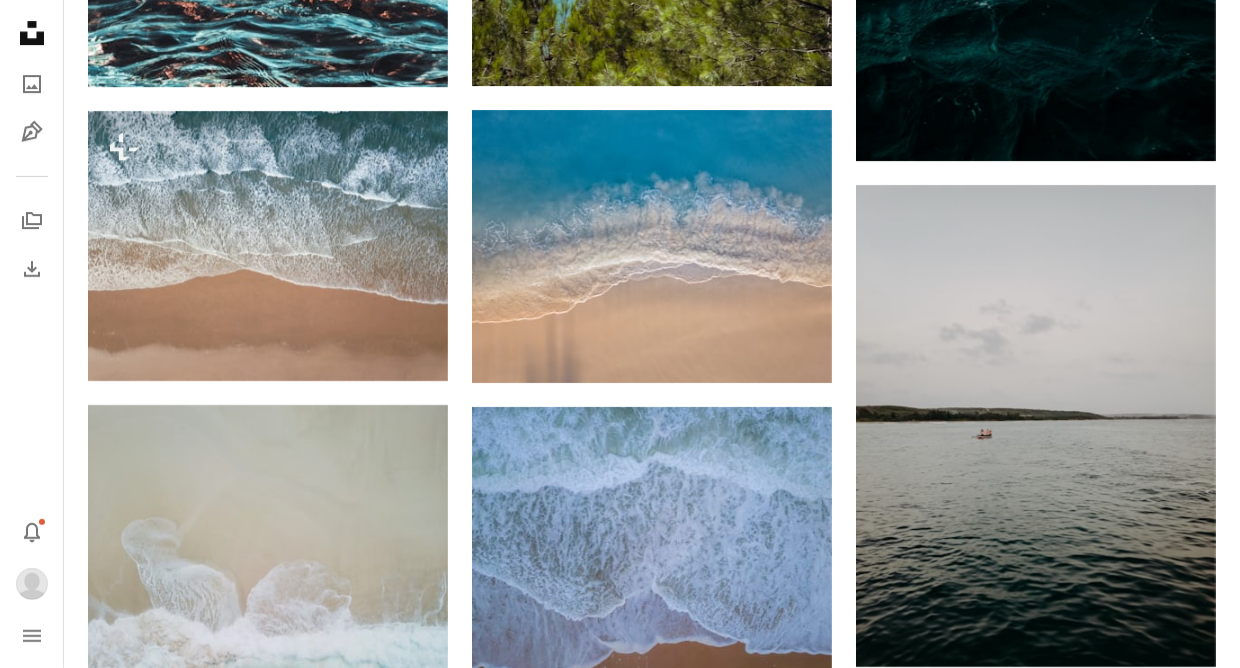 scroll, scrollTop: 32671, scrollLeft: 0, axis: vertical 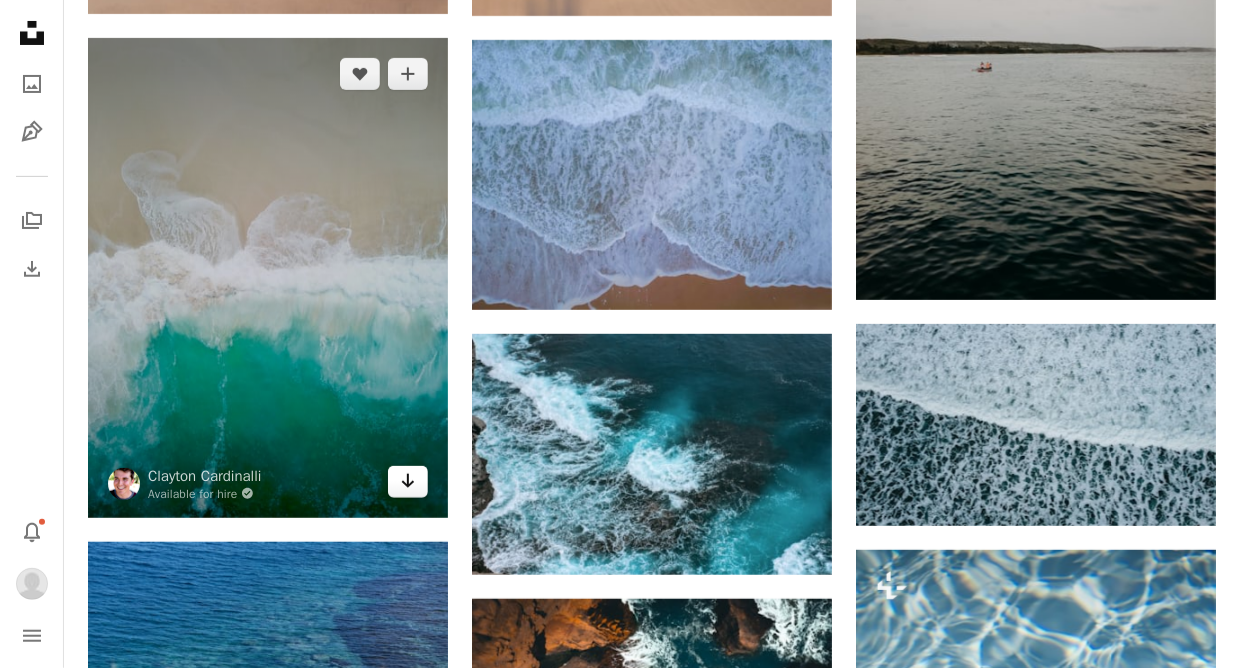 click 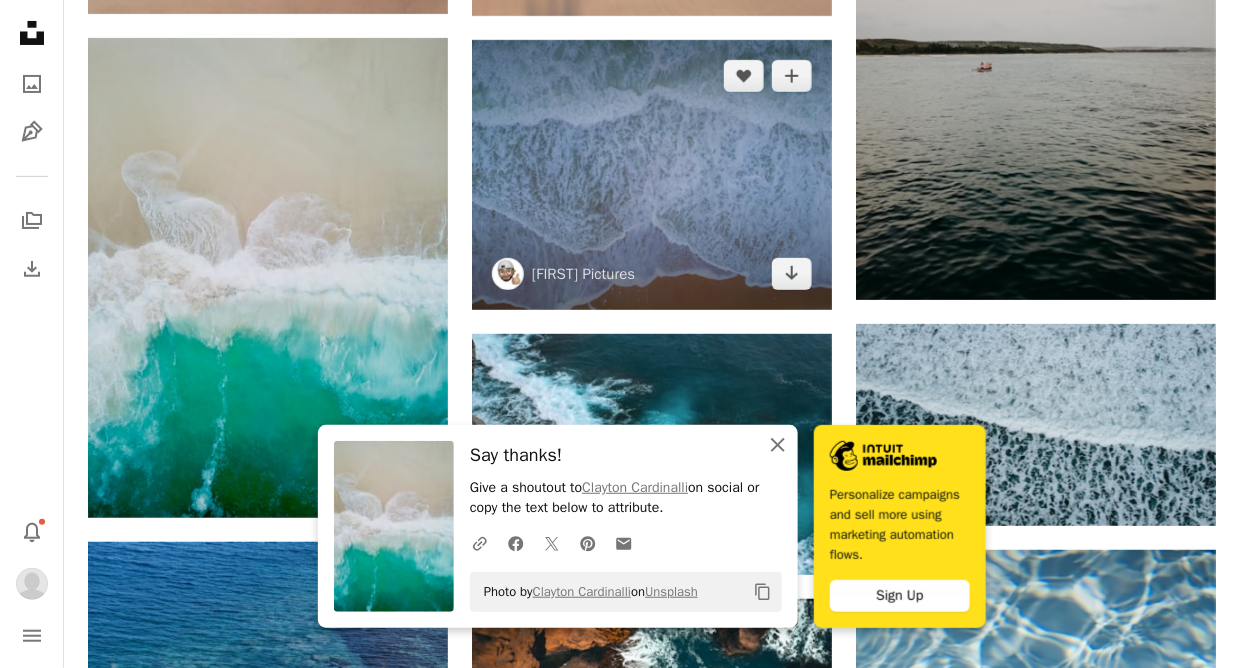drag, startPoint x: 776, startPoint y: 443, endPoint x: 472, endPoint y: 180, distance: 401.97638 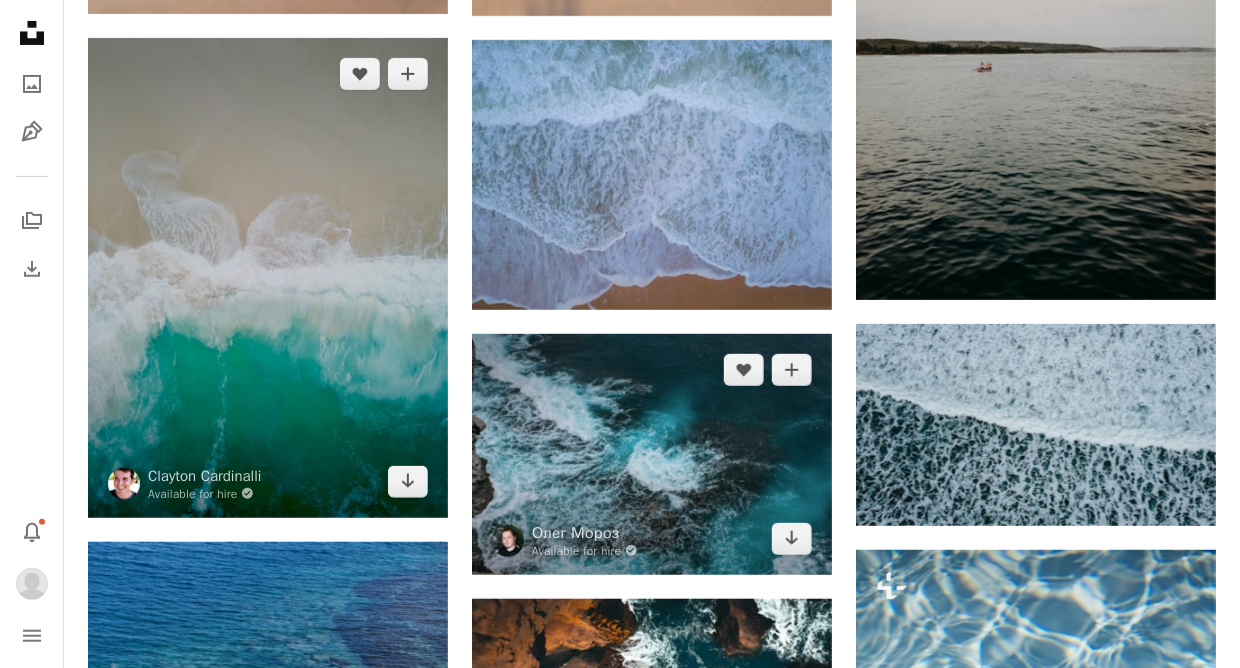 drag, startPoint x: 358, startPoint y: 66, endPoint x: 697, endPoint y: 408, distance: 481.5444 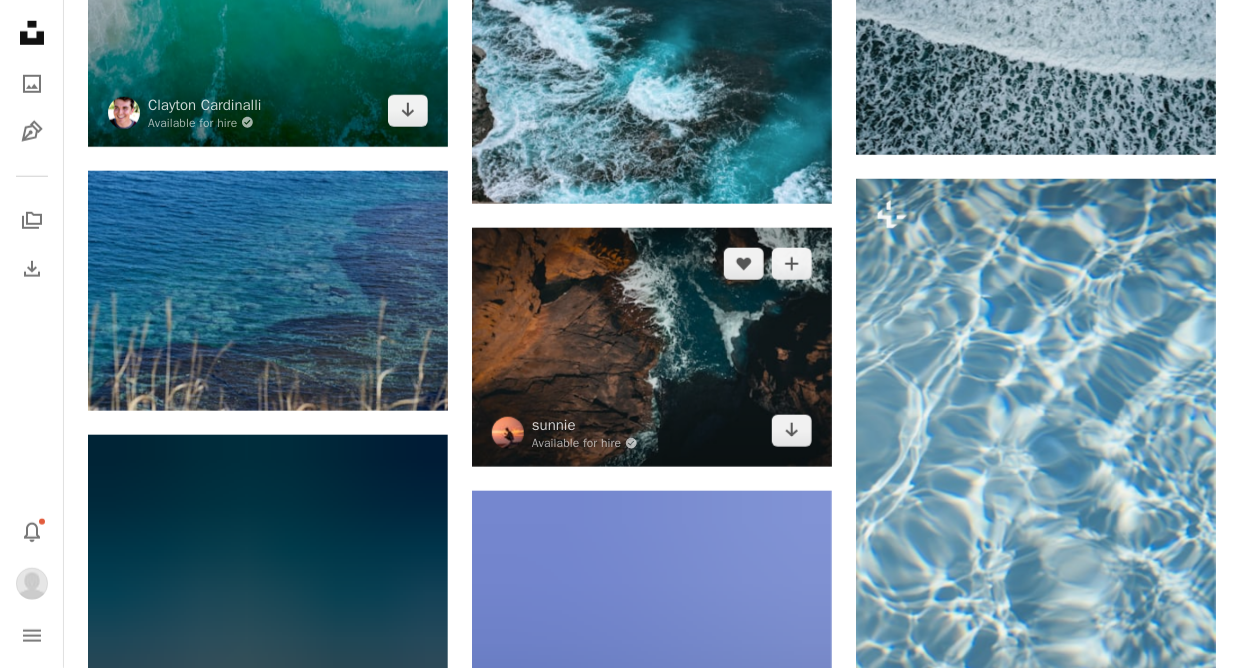 scroll, scrollTop: 33071, scrollLeft: 0, axis: vertical 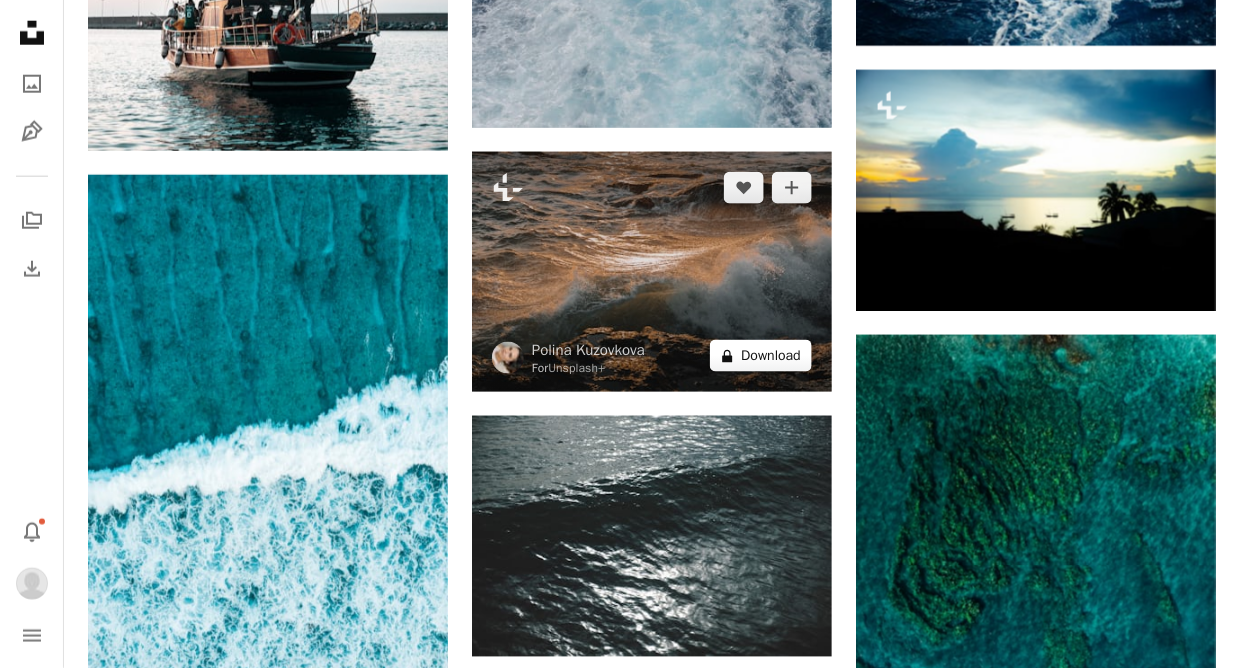 click on "A lock Download" at bounding box center [761, 356] 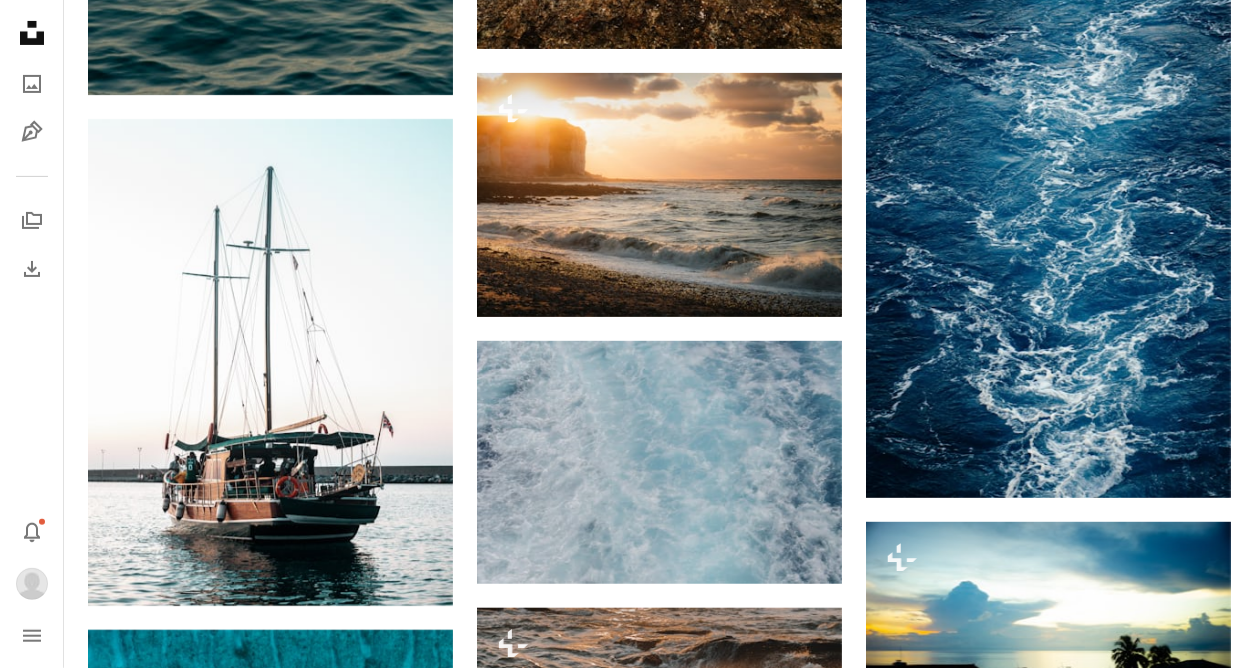 click on "An X shape Premium, ready to use images. Get unlimited access. A plus sign Members-only content added monthly A plus sign Unlimited royalty-free downloads A plus sign Illustrations  New A plus sign Enhanced legal protections yearly 65%  off monthly $20   $7 USD per month * Get  Unsplash+ * When paid annually, billed upfront  $84 Taxes where applicable. Renews automatically. Cancel anytime." at bounding box center (627, 4827) 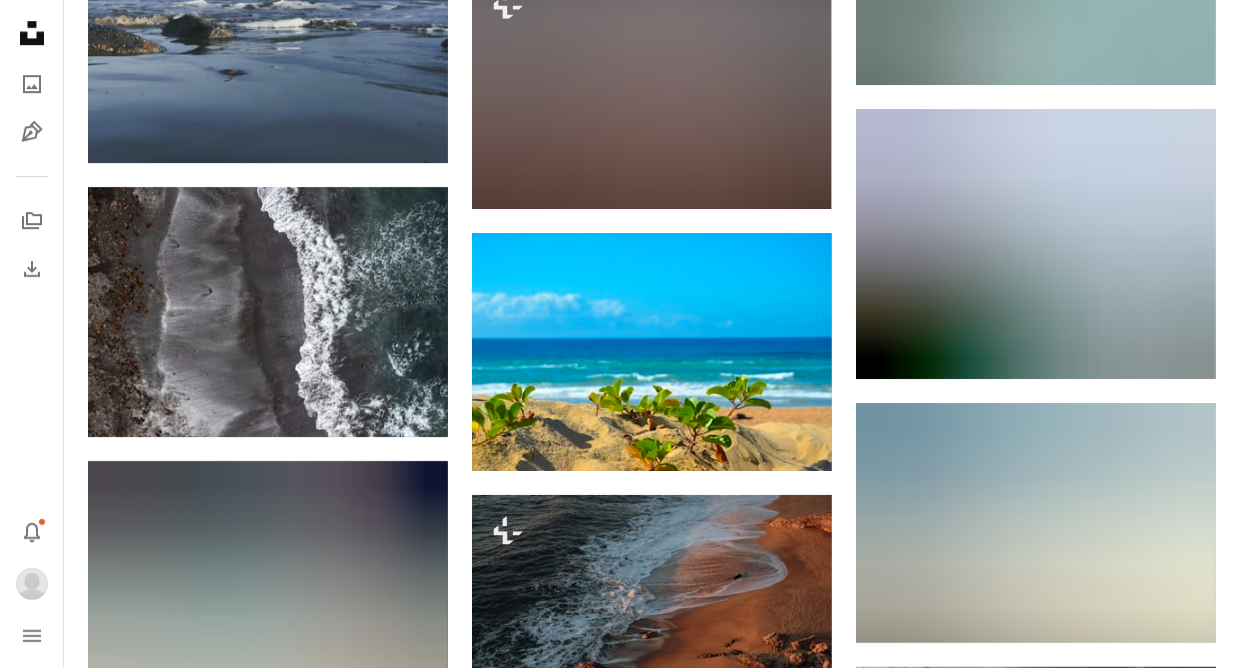 scroll, scrollTop: 39071, scrollLeft: 0, axis: vertical 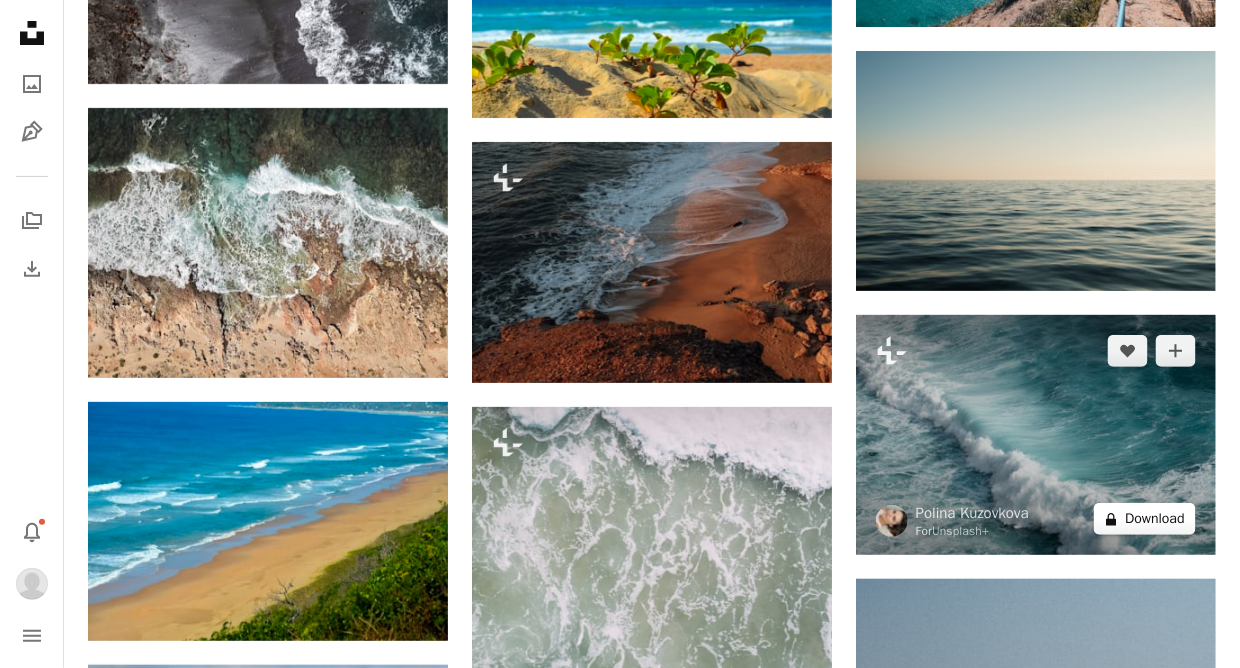 click on "A lock Download" at bounding box center [1145, 519] 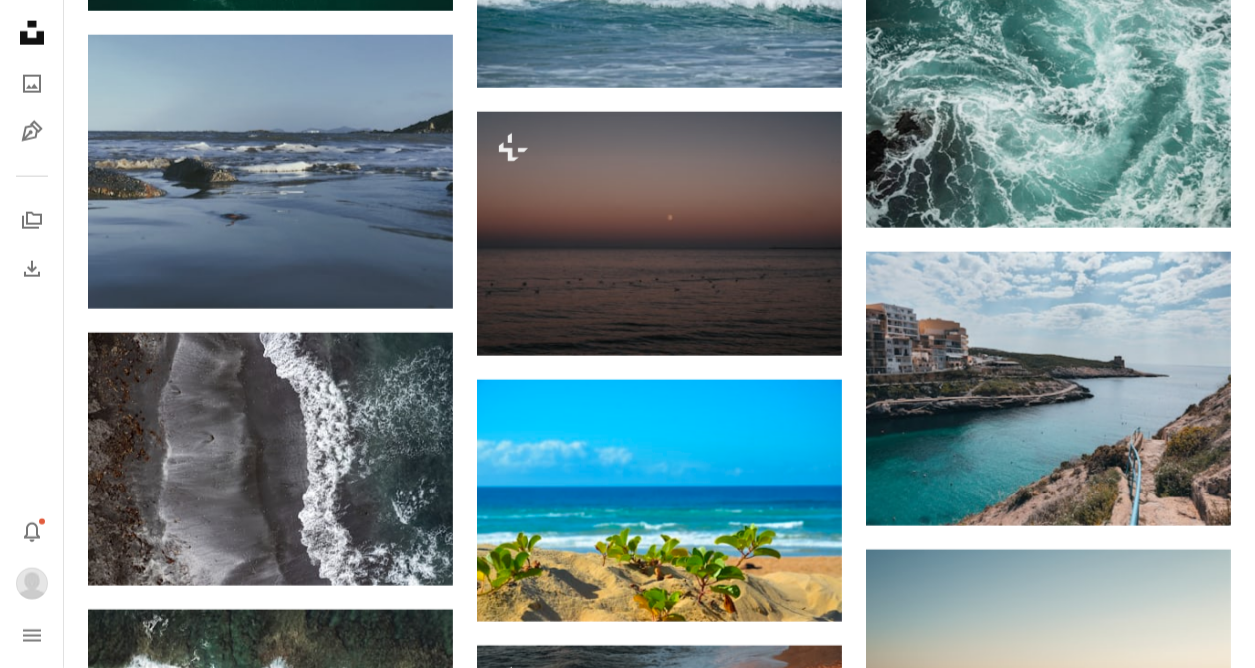 click on "An X shape Premium, ready to use images. Get unlimited access. A plus sign Members-only content added monthly A plus sign Unlimited royalty-free downloads A plus sign Illustrations  New A plus sign Enhanced legal protections yearly 65%  off monthly $20   $7 USD per month * Get  Unsplash+ * When paid annually, billed upfront  $84 Taxes where applicable. Renews automatically. Cancel anytime." at bounding box center [627, 5959] 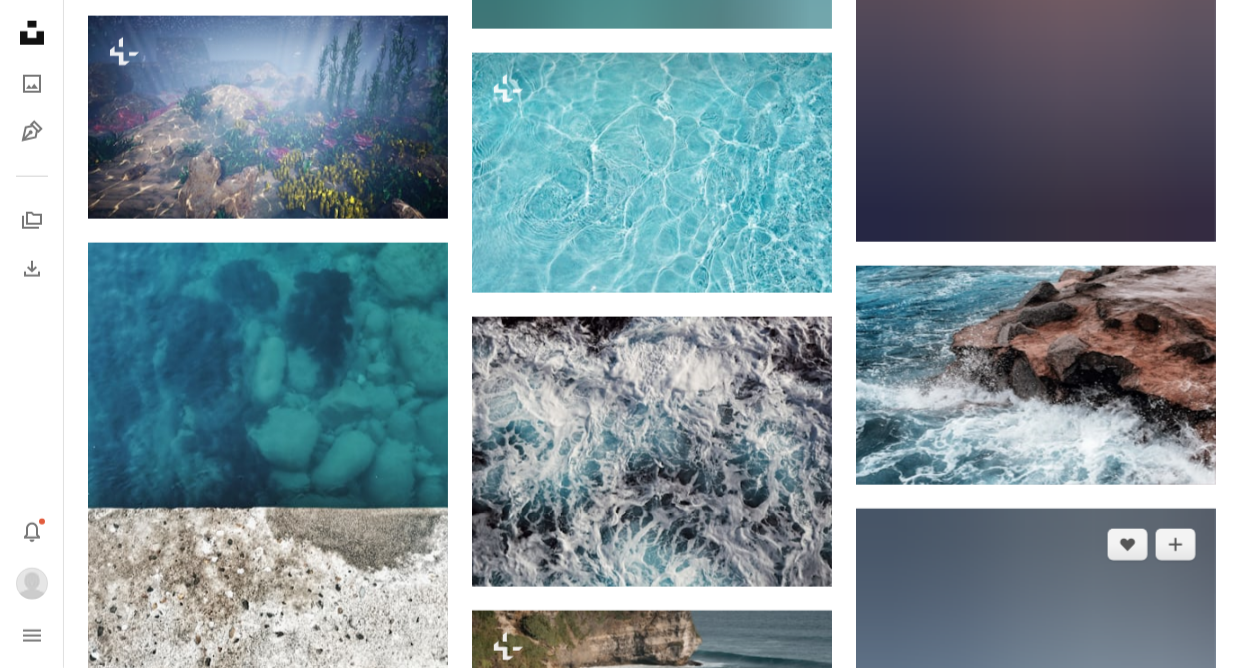 scroll, scrollTop: 57371, scrollLeft: 0, axis: vertical 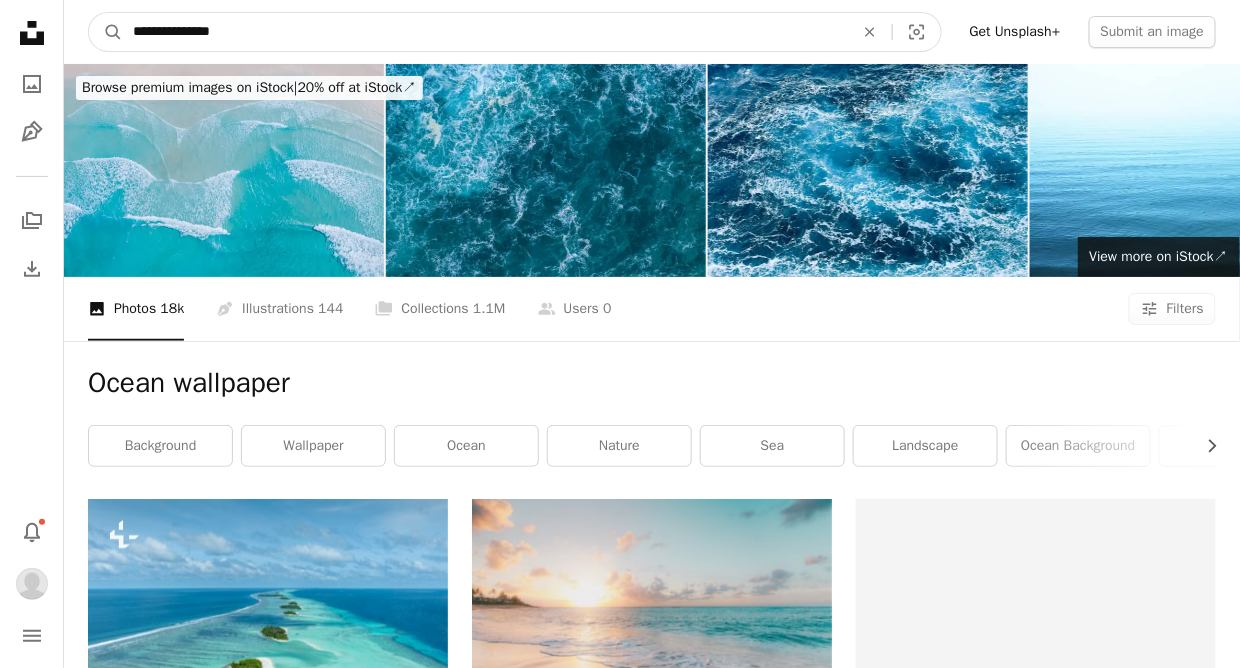 click on "**********" at bounding box center (485, 32) 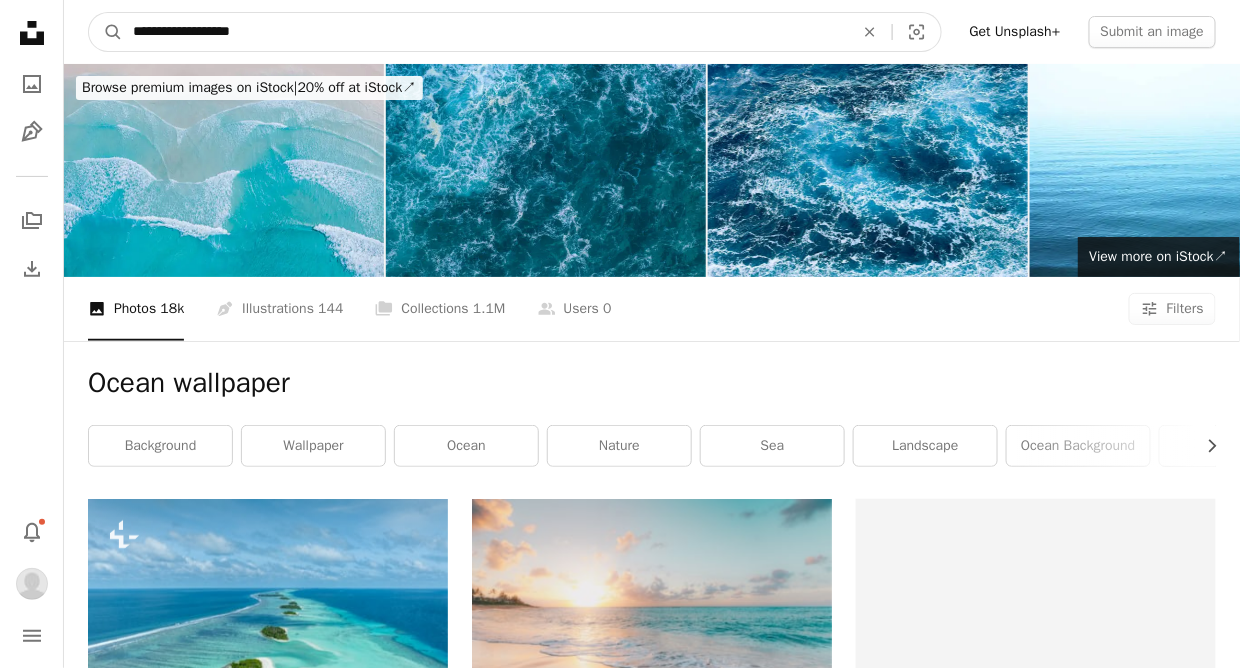 type on "**********" 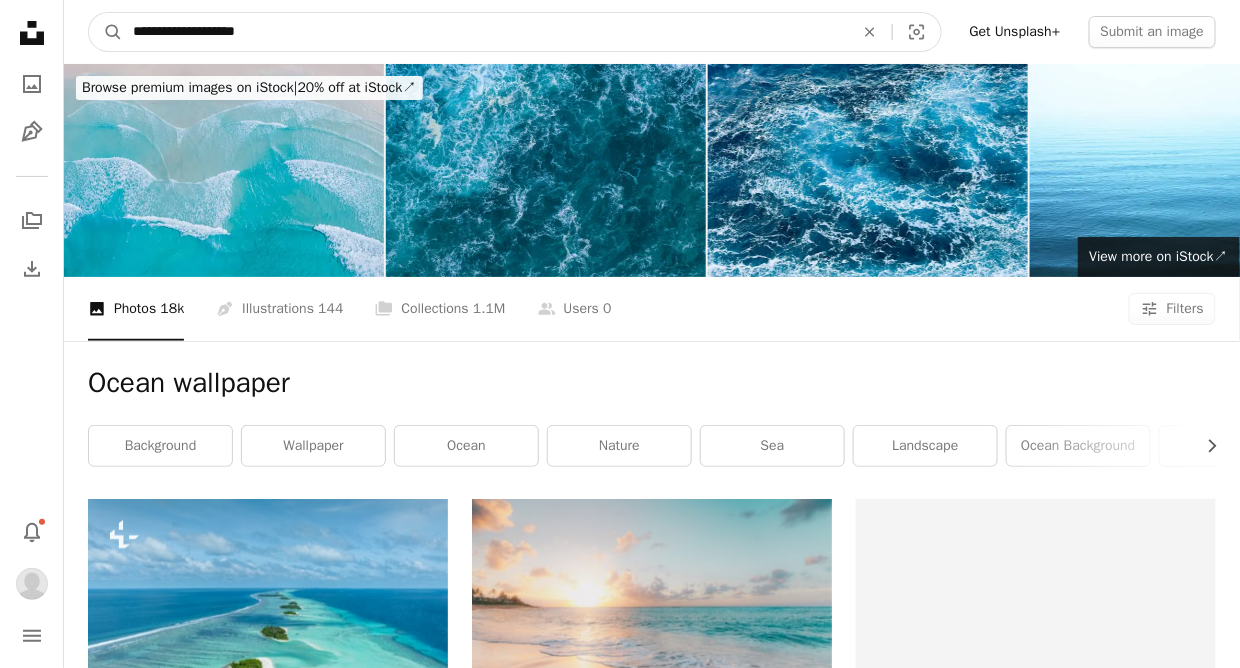 click on "A magnifying glass" at bounding box center (106, 32) 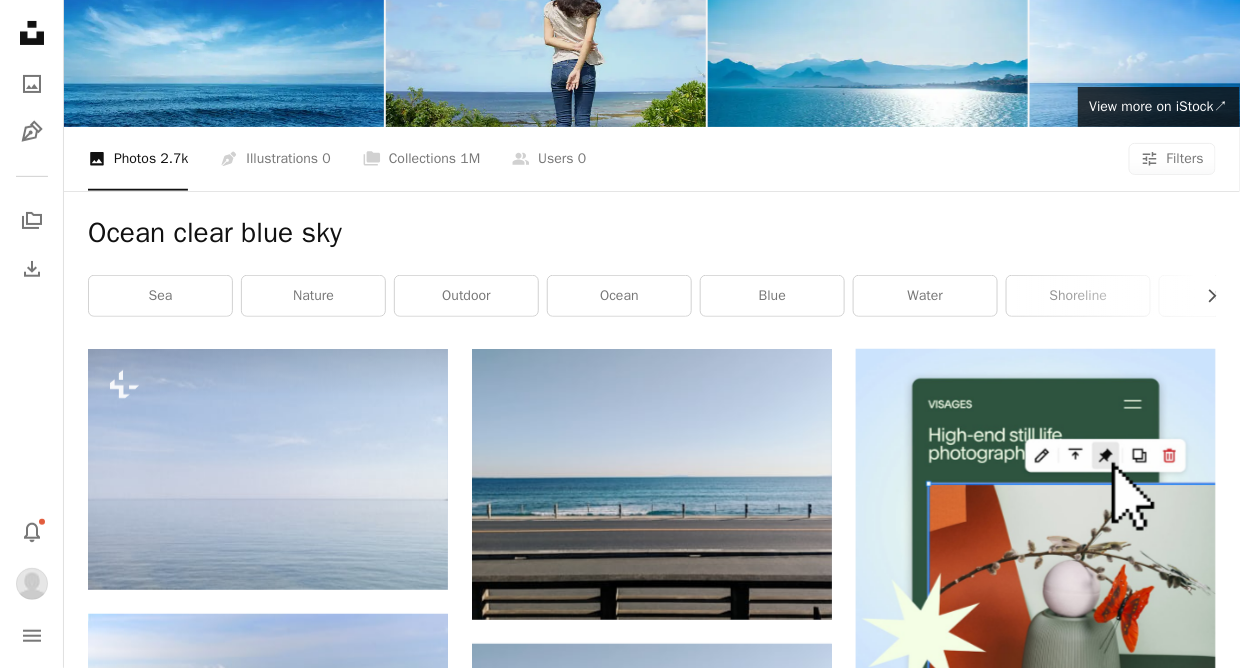 scroll, scrollTop: 0, scrollLeft: 0, axis: both 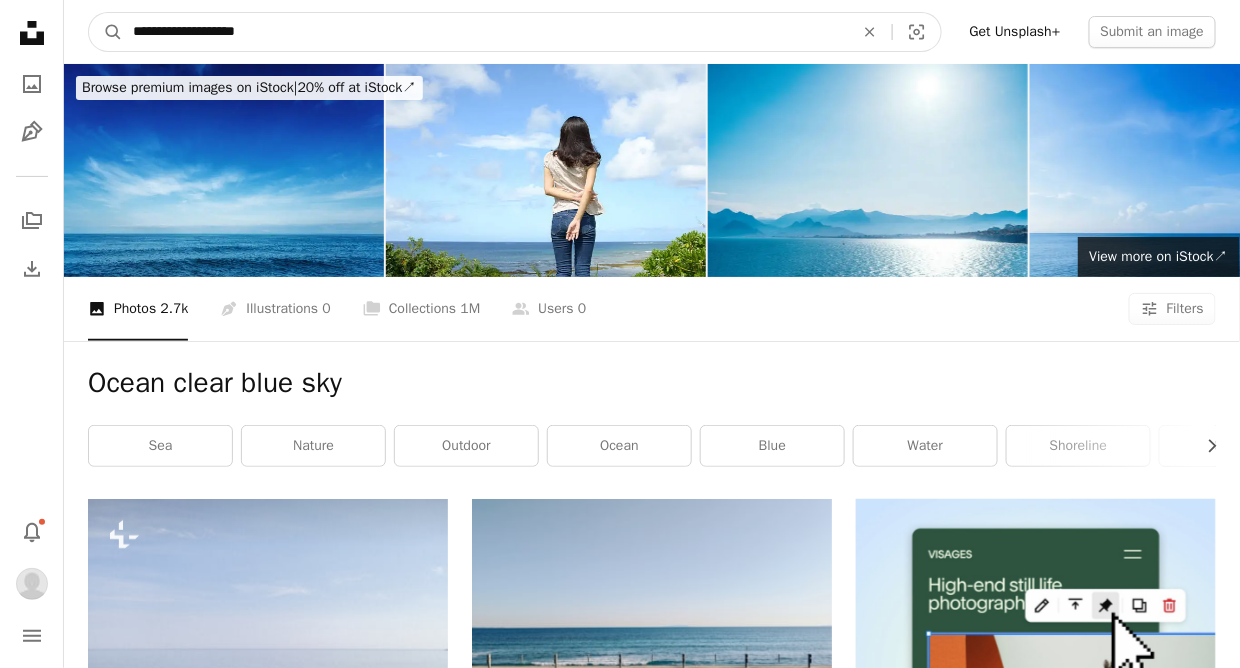 click on "**********" at bounding box center [485, 32] 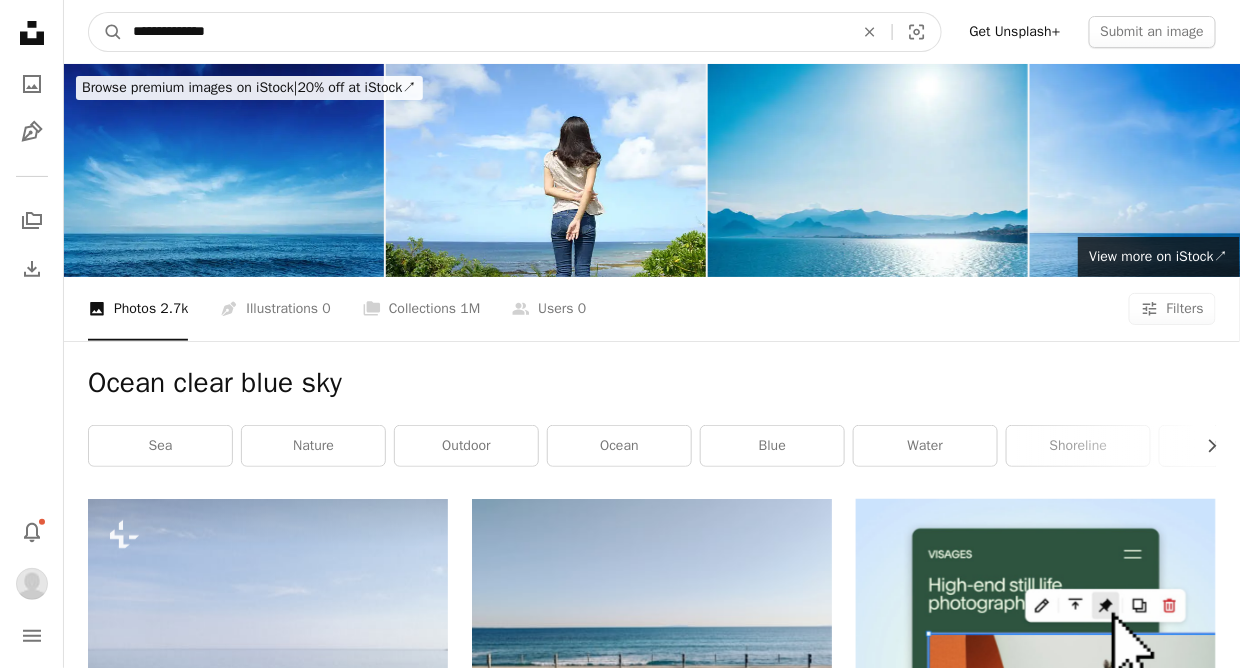 click on "A magnifying glass" at bounding box center [106, 32] 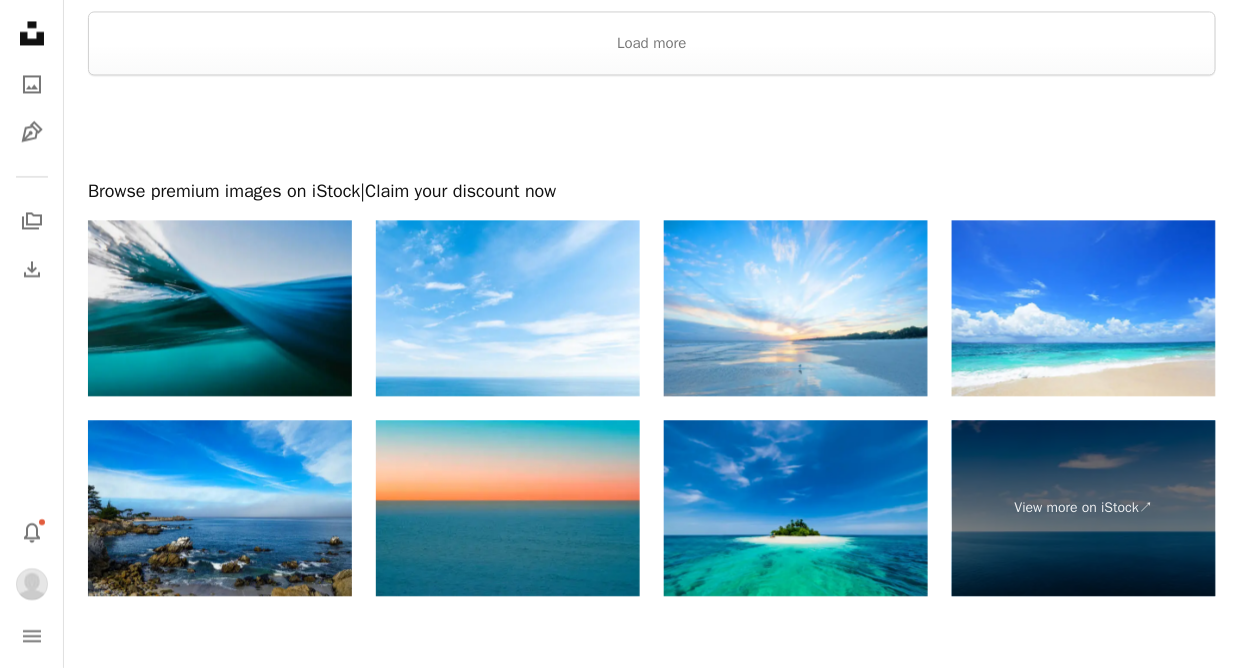 scroll, scrollTop: 3305, scrollLeft: 0, axis: vertical 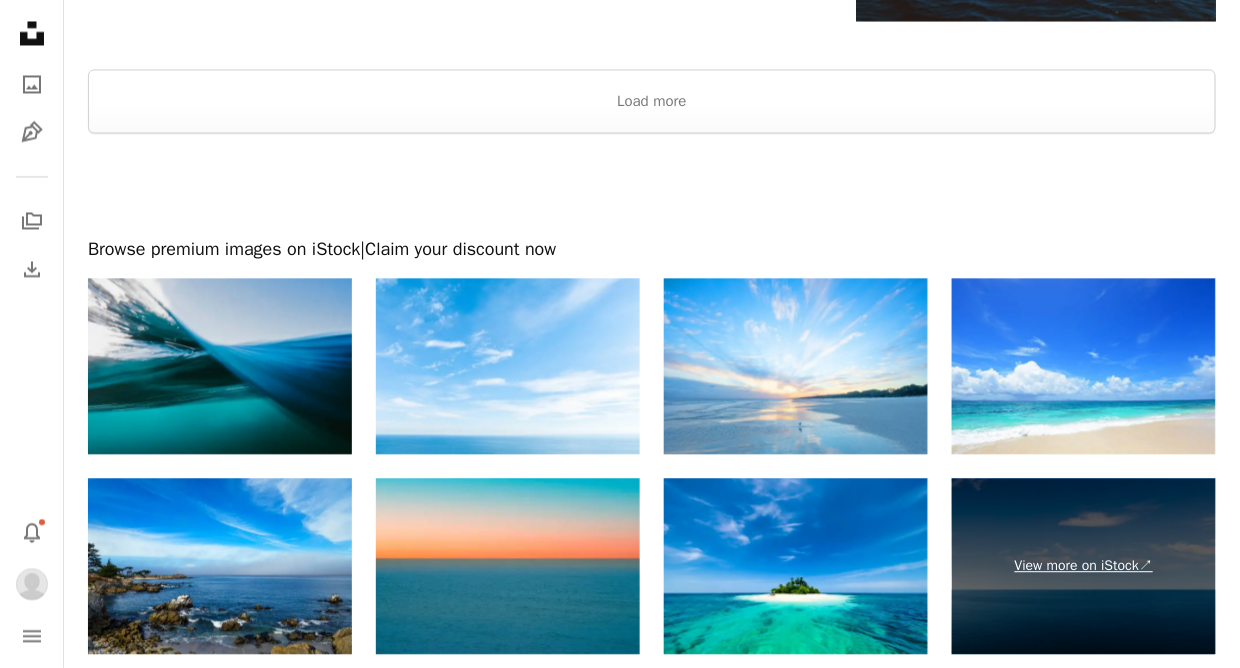 click on "View more on iStock  ↗" at bounding box center [1084, 566] 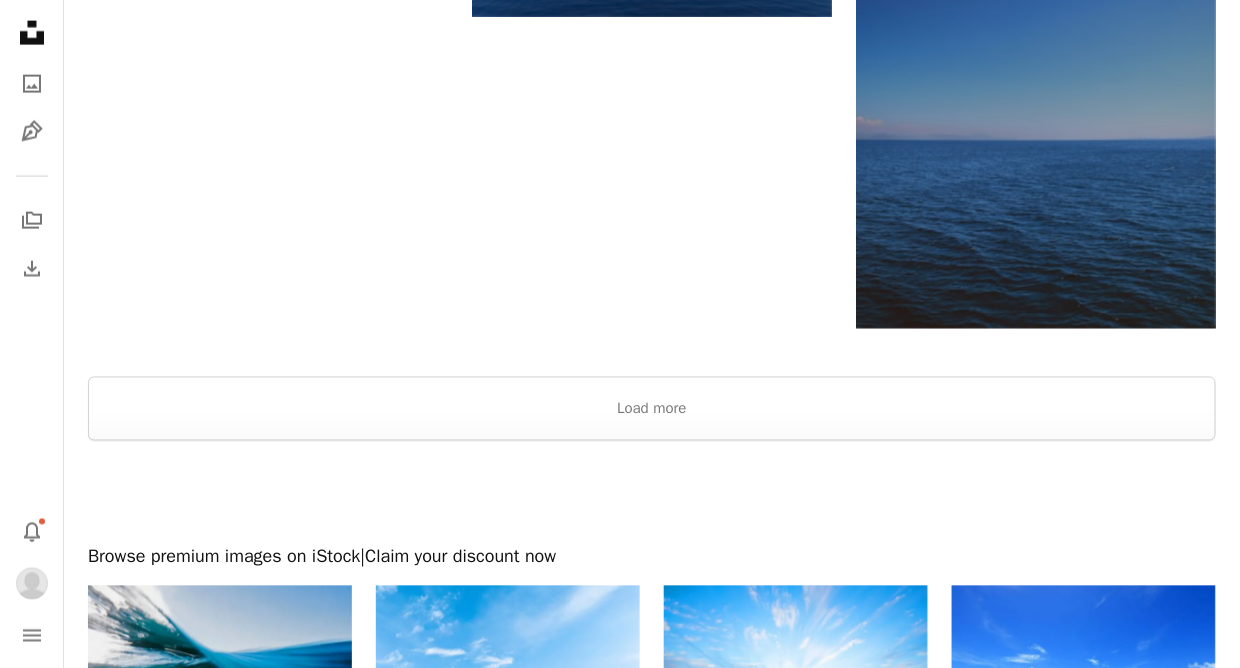 scroll, scrollTop: 2905, scrollLeft: 0, axis: vertical 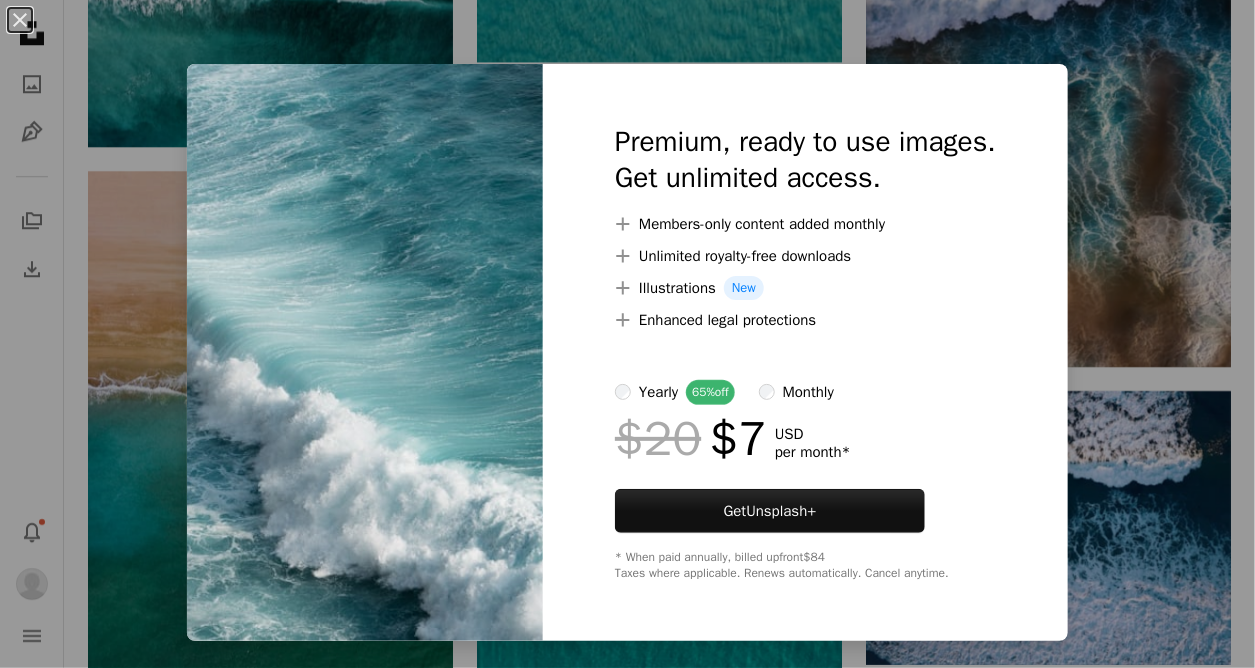 click on "An X shape Premium, ready to use images. Get unlimited access. A plus sign Members-only content added monthly A plus sign Unlimited royalty-free downloads A plus sign Illustrations  New A plus sign Enhanced legal protections yearly 65%  off monthly $20   $7 USD per month * Get  Unsplash+ * When paid annually, billed upfront  $84 Taxes where applicable. Renews automatically. Cancel anytime." at bounding box center (627, 334) 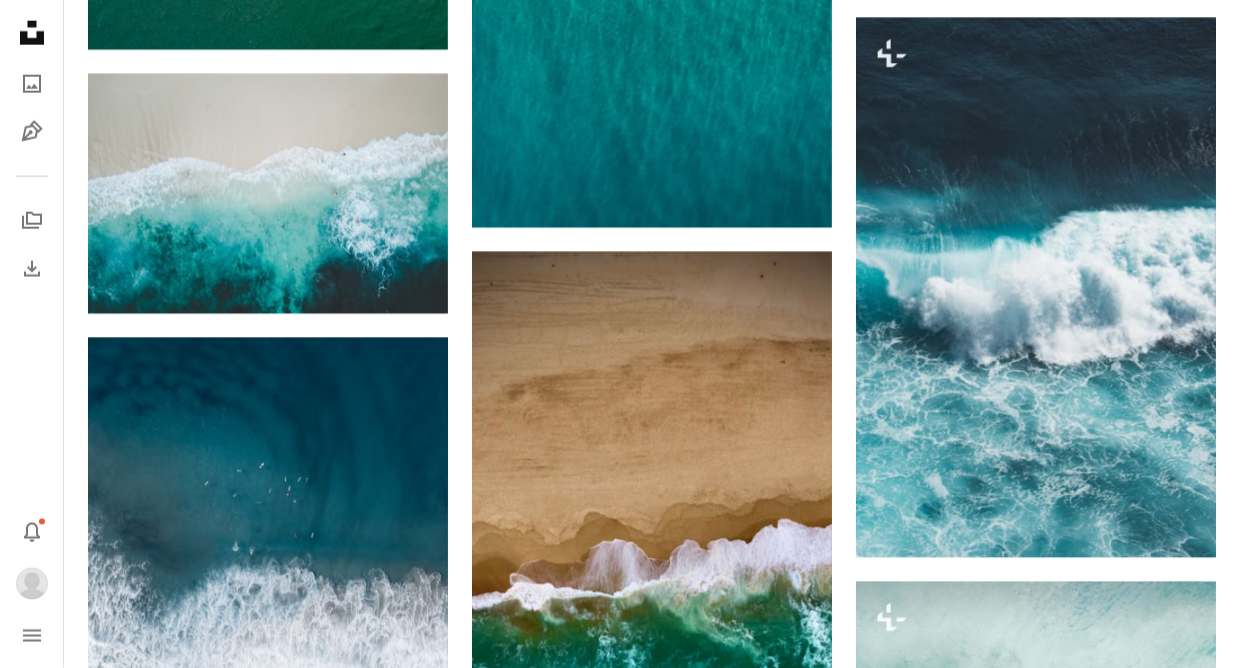 scroll, scrollTop: 3000, scrollLeft: 0, axis: vertical 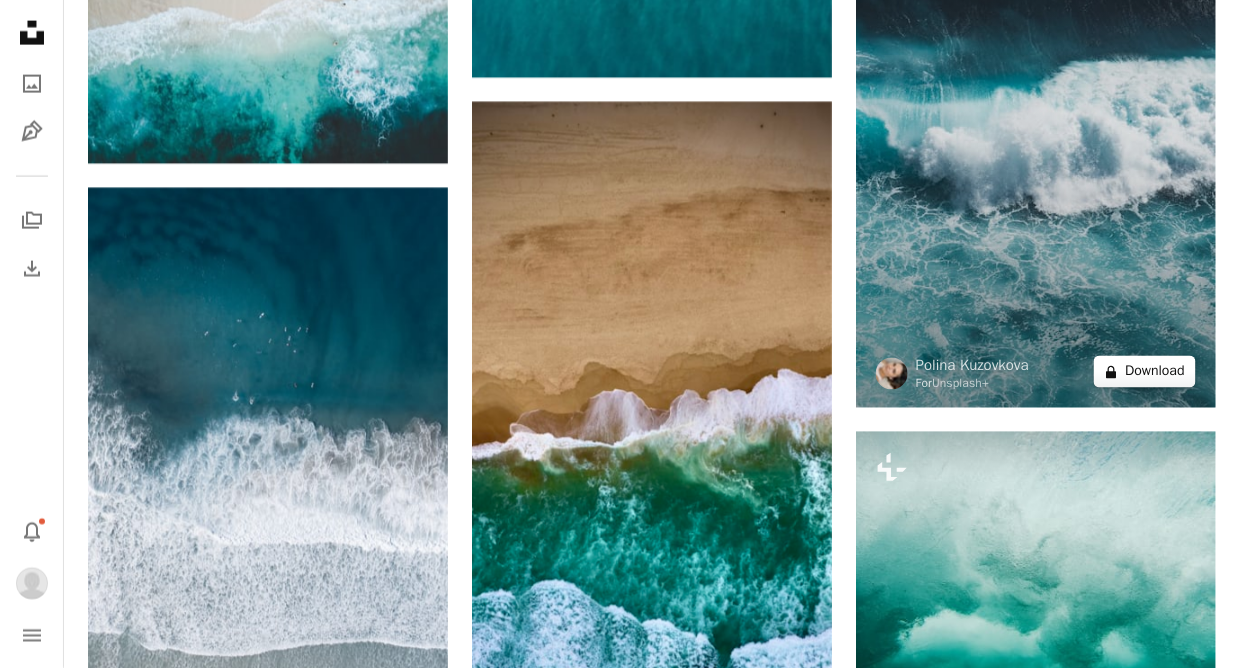 click on "A lock Download" at bounding box center [1145, 372] 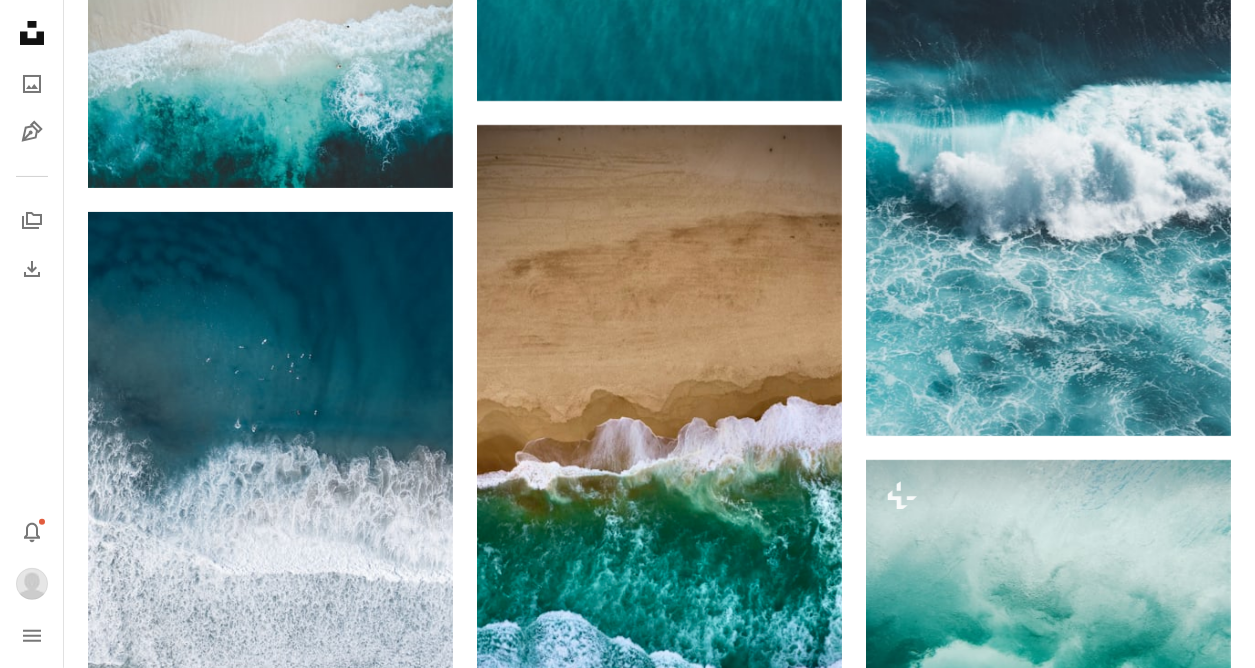 click on "An X shape Premium, ready to use images. Get unlimited access. A plus sign Members-only content added monthly A plus sign Unlimited royalty-free downloads A plus sign Illustrations  New A plus sign Enhanced legal protections yearly 65%  off monthly $20   $7 USD per month * Get  Unsplash+ * When paid annually, billed upfront  $84 Taxes where applicable. Renews automatically. Cancel anytime." at bounding box center (627, 5135) 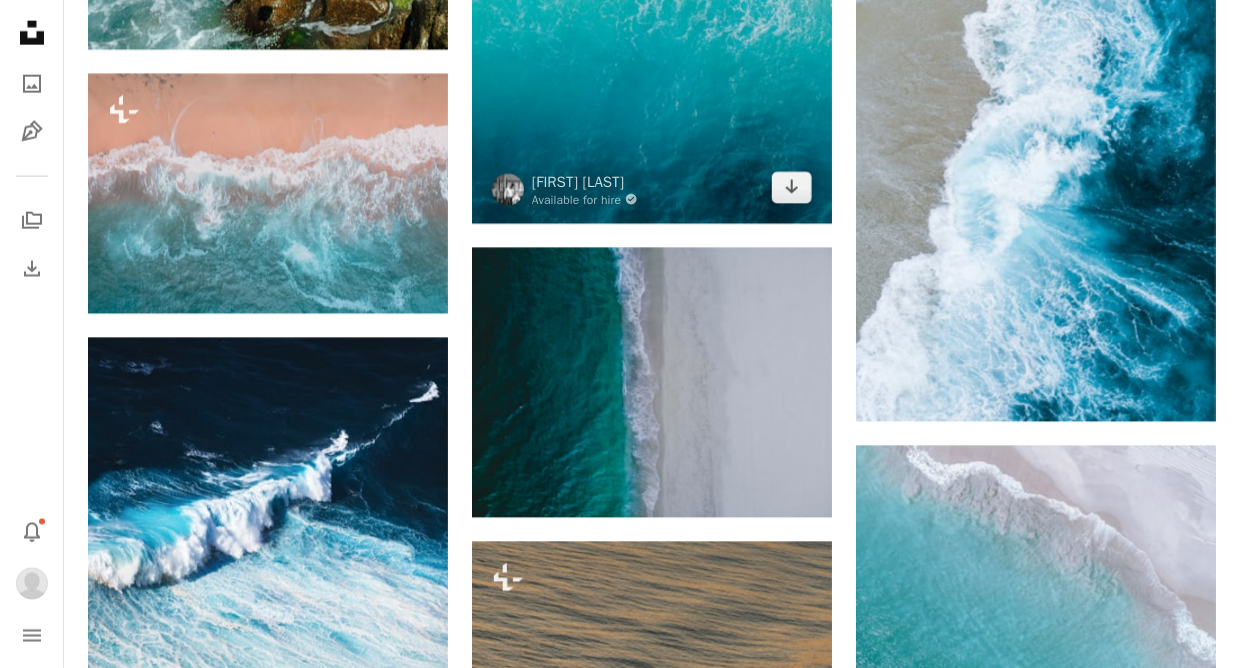 scroll, scrollTop: 4500, scrollLeft: 0, axis: vertical 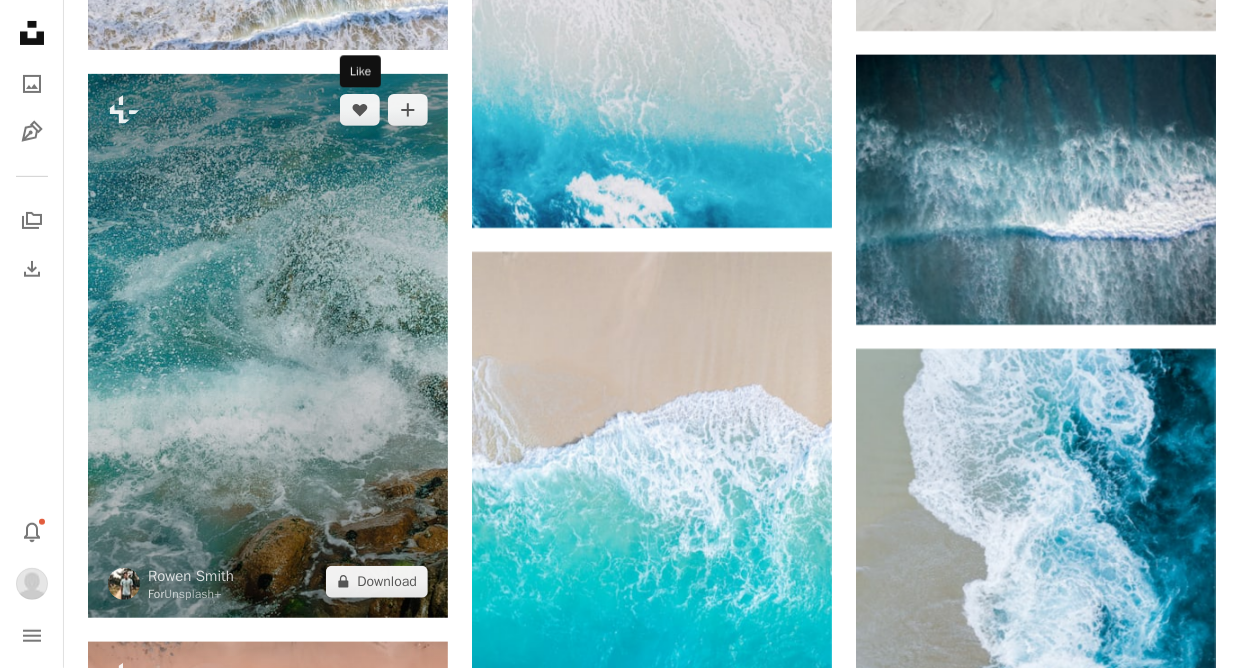 drag, startPoint x: 360, startPoint y: 111, endPoint x: 392, endPoint y: 248, distance: 140.68759 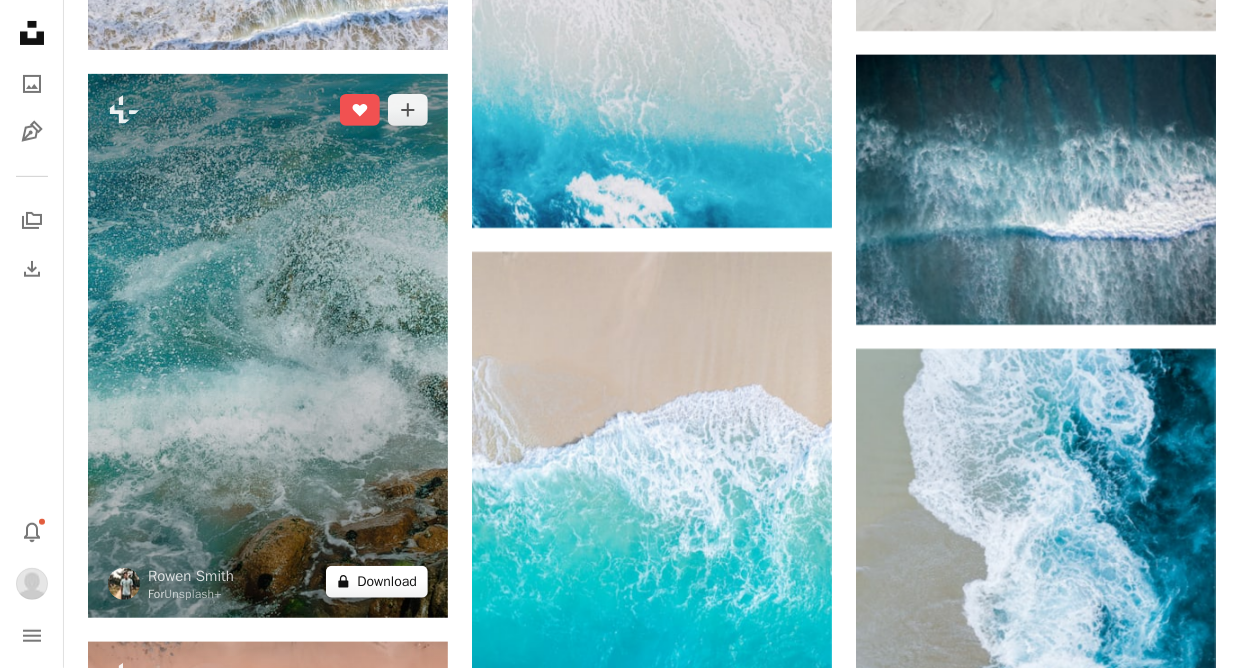 click on "A lock Download" at bounding box center (377, 582) 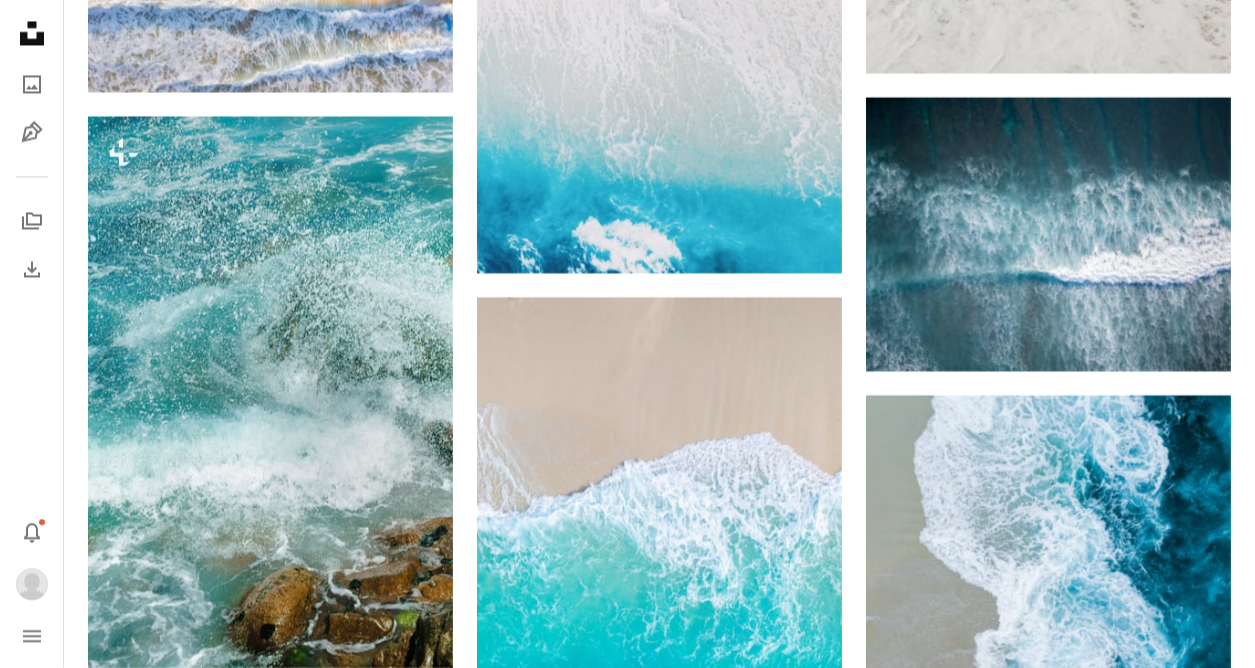 drag, startPoint x: 1097, startPoint y: 335, endPoint x: 977, endPoint y: 352, distance: 121.19818 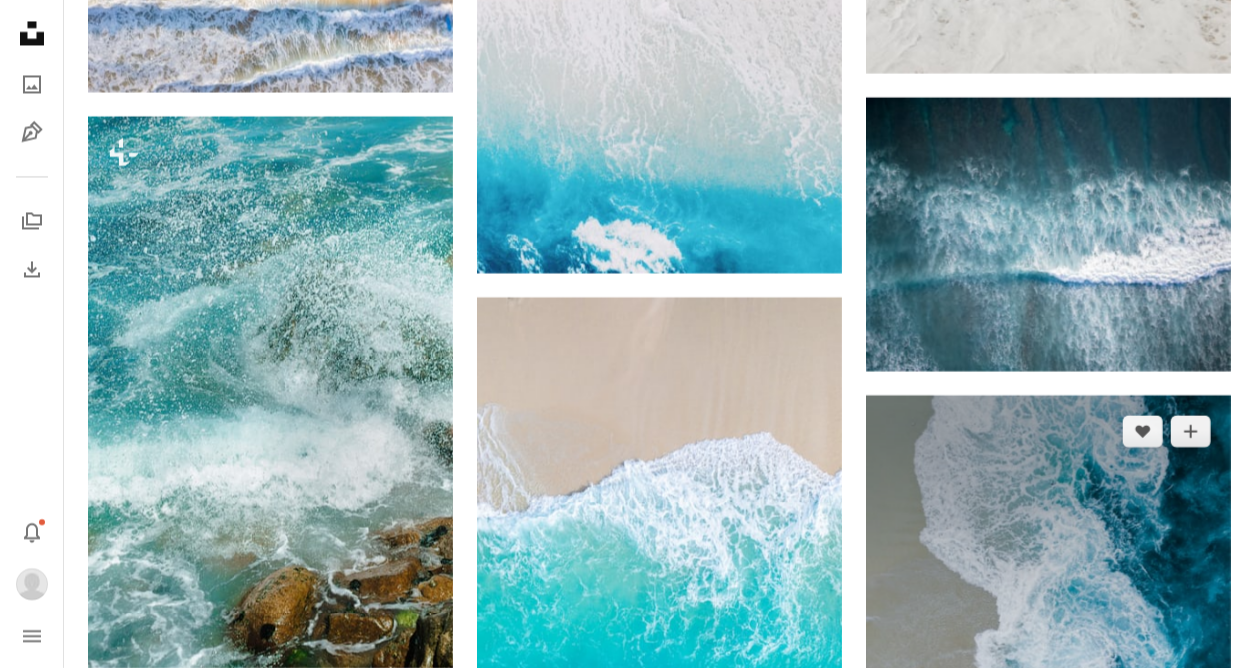 click on "An X shape Premium, ready to use images. Get unlimited access. A plus sign Members-only content added monthly A plus sign Unlimited royalty-free downloads A plus sign Illustrations  New A plus sign Enhanced legal protections yearly 65%  off monthly $20   $7 USD per month * Get  Unsplash+ * When paid annually, billed upfront  $84 Taxes where applicable. Renews automatically. Cancel anytime." at bounding box center (627, 3634) 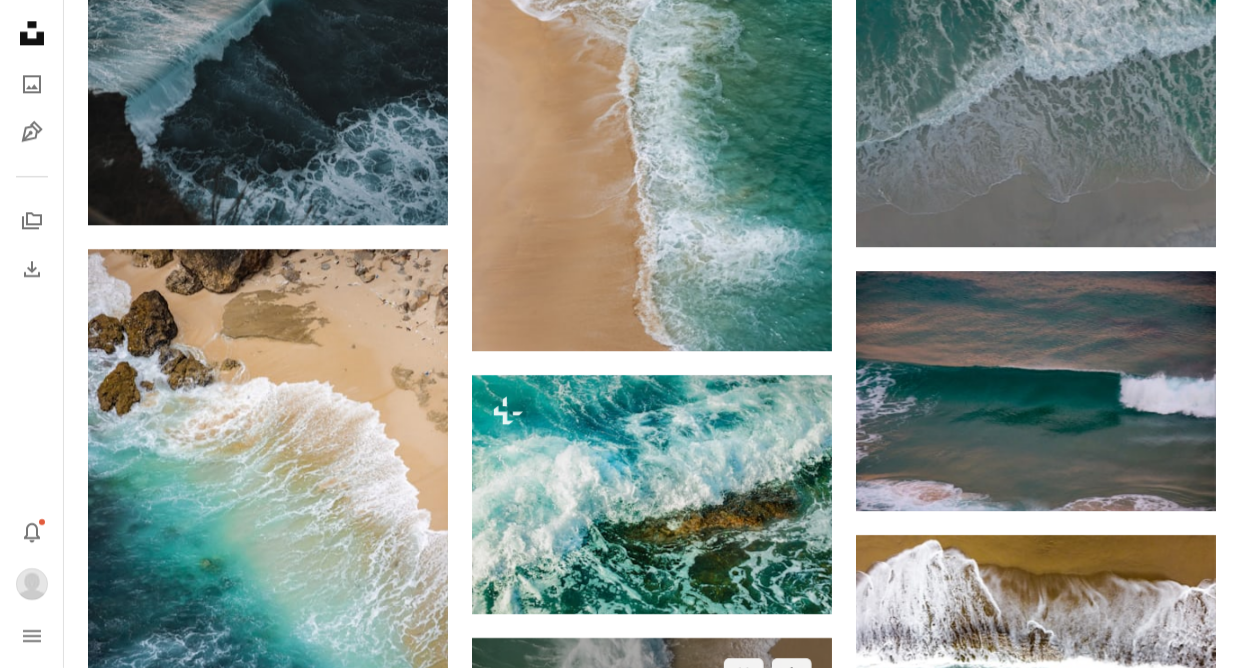 scroll, scrollTop: 8300, scrollLeft: 0, axis: vertical 